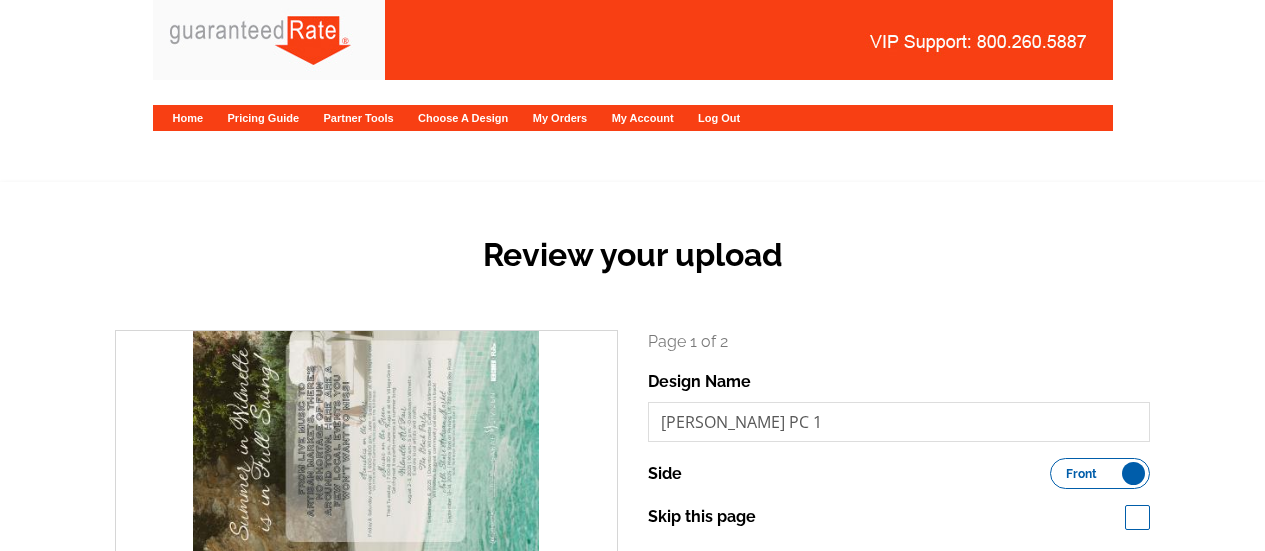 scroll, scrollTop: 0, scrollLeft: 0, axis: both 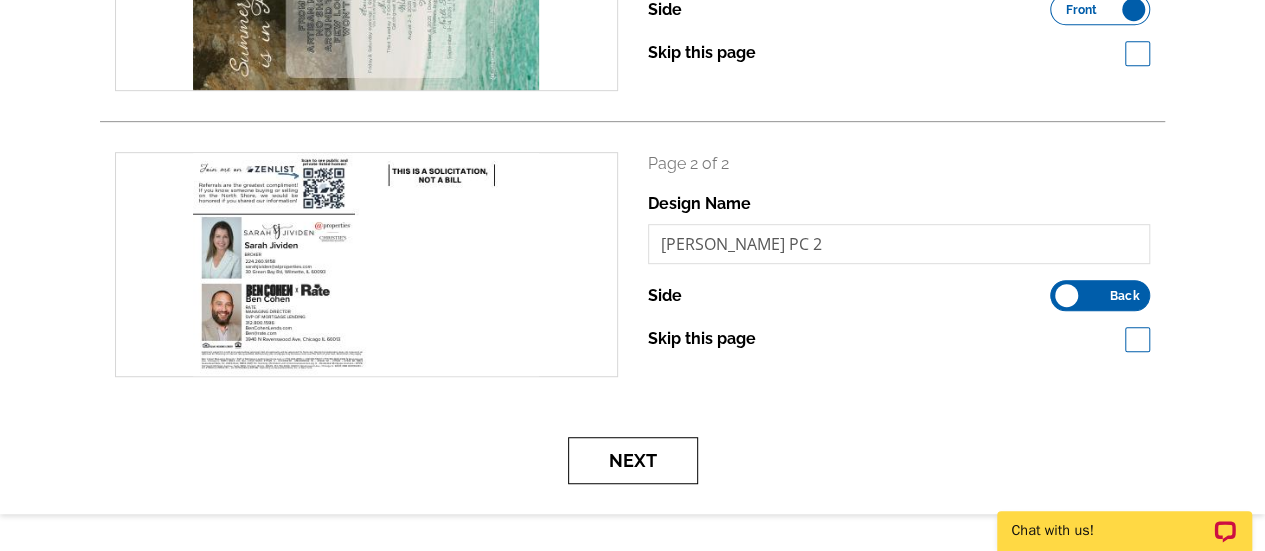 click on "Next" at bounding box center (633, 460) 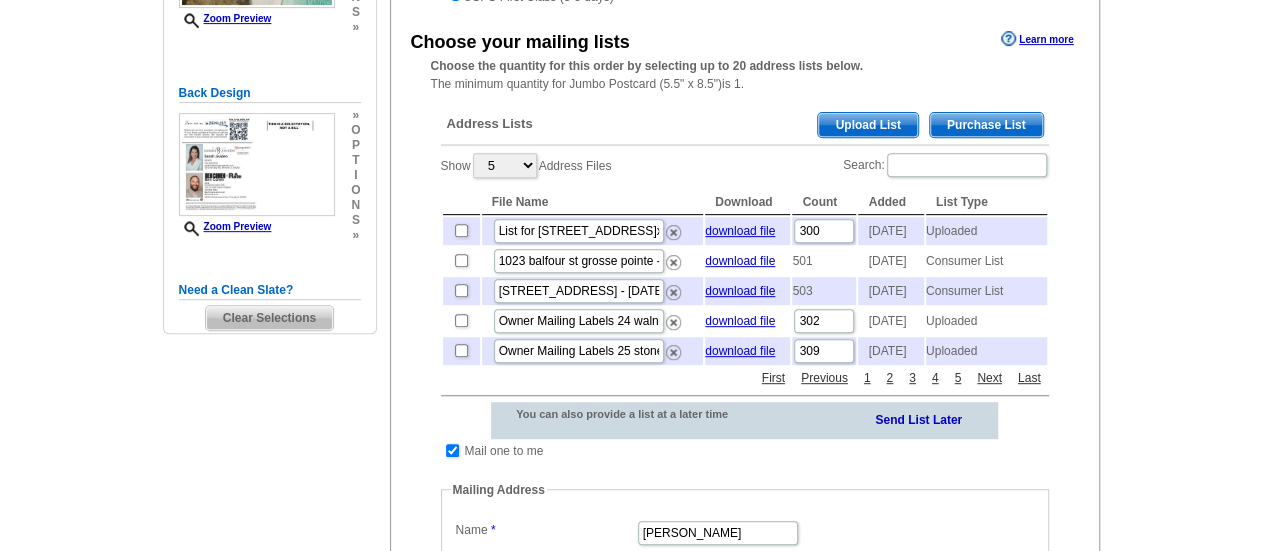scroll, scrollTop: 354, scrollLeft: 0, axis: vertical 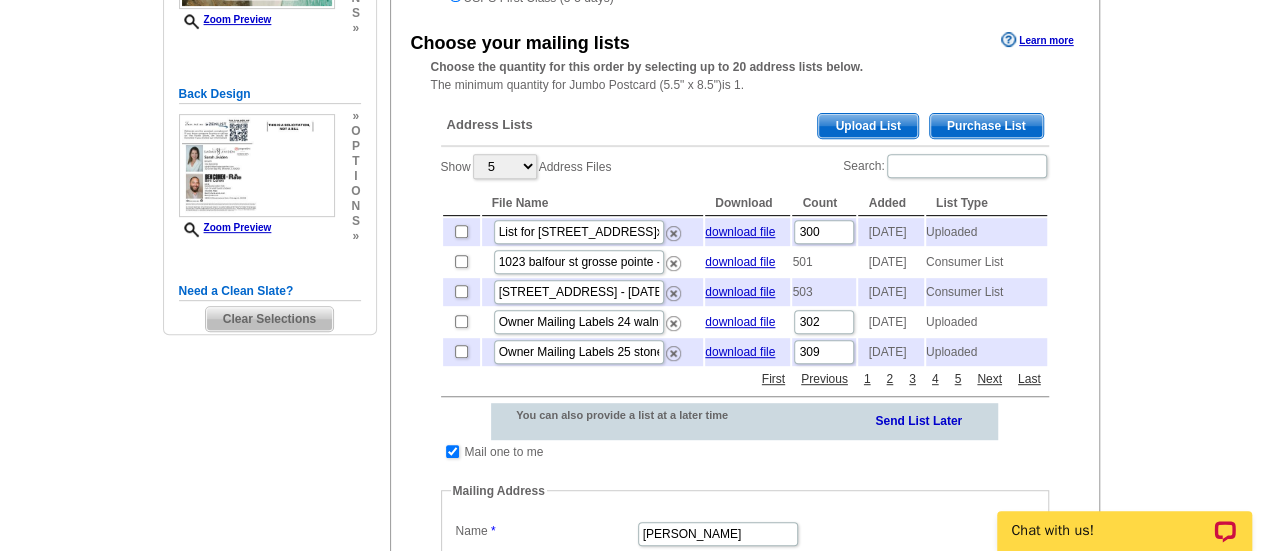 click on "Upload List" at bounding box center [867, 126] 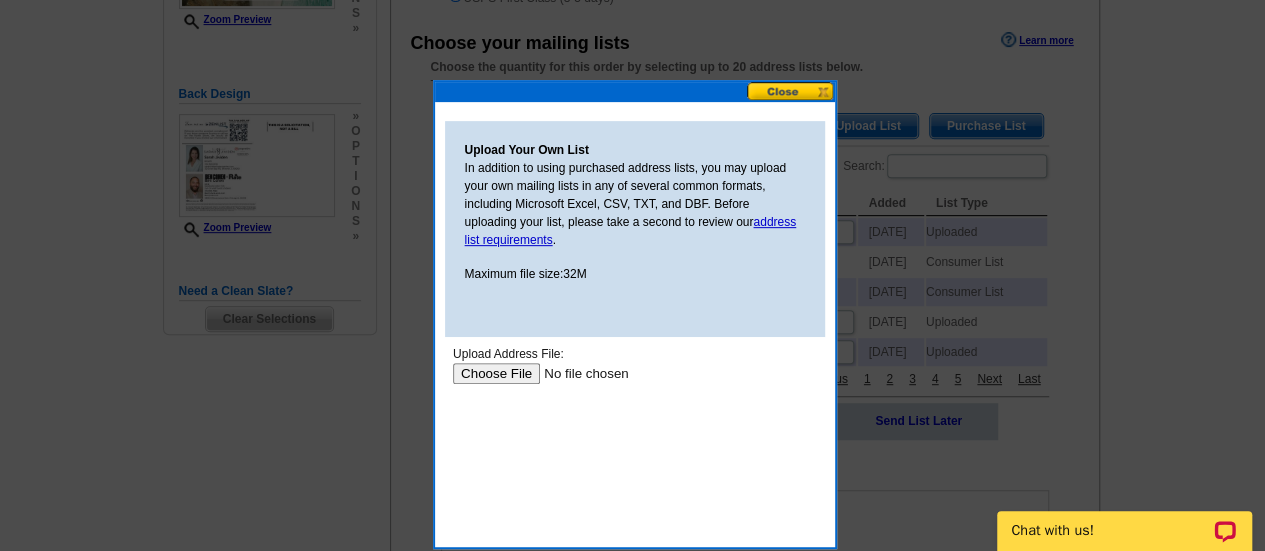 scroll, scrollTop: 0, scrollLeft: 0, axis: both 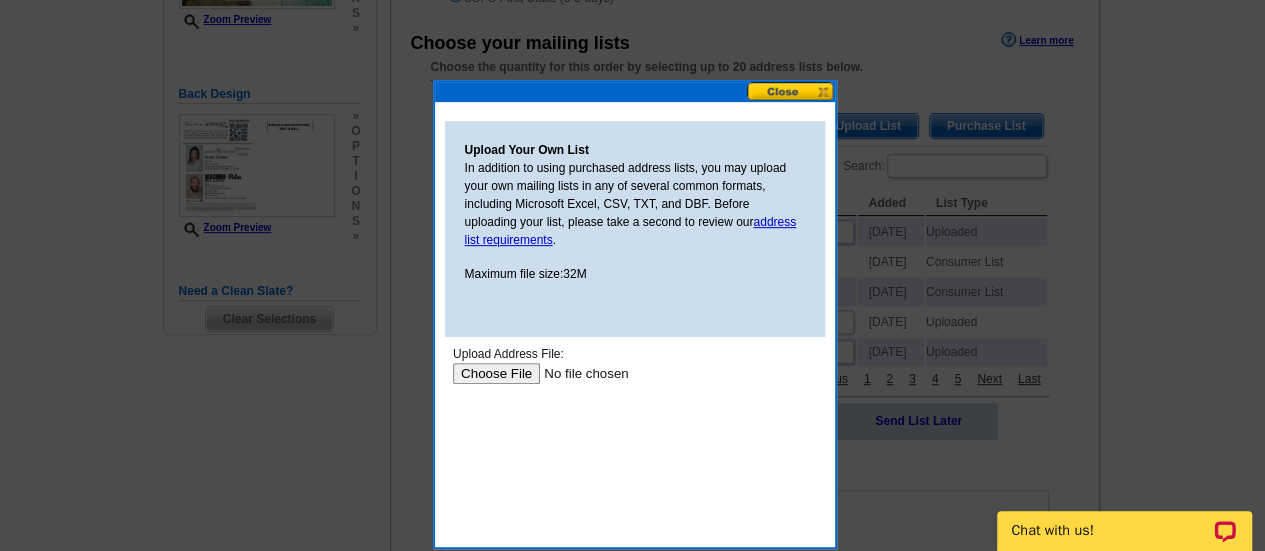 type on "C:\fakepath\Postcard_Address_List_Sarah_Jividen_June_2025 (1).xlsx" 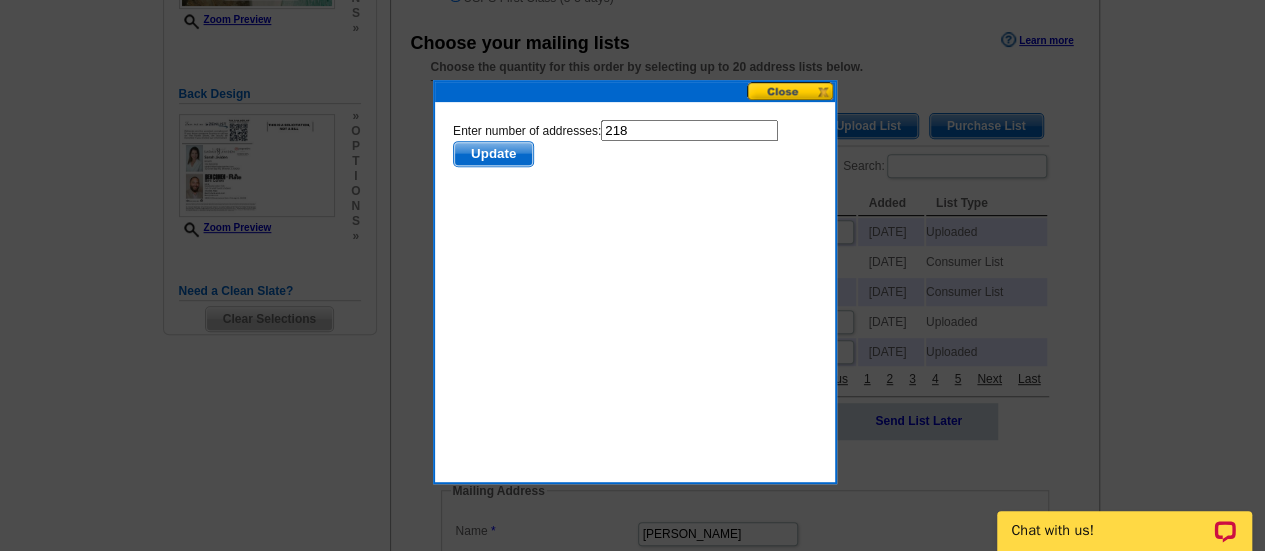 scroll, scrollTop: 0, scrollLeft: 0, axis: both 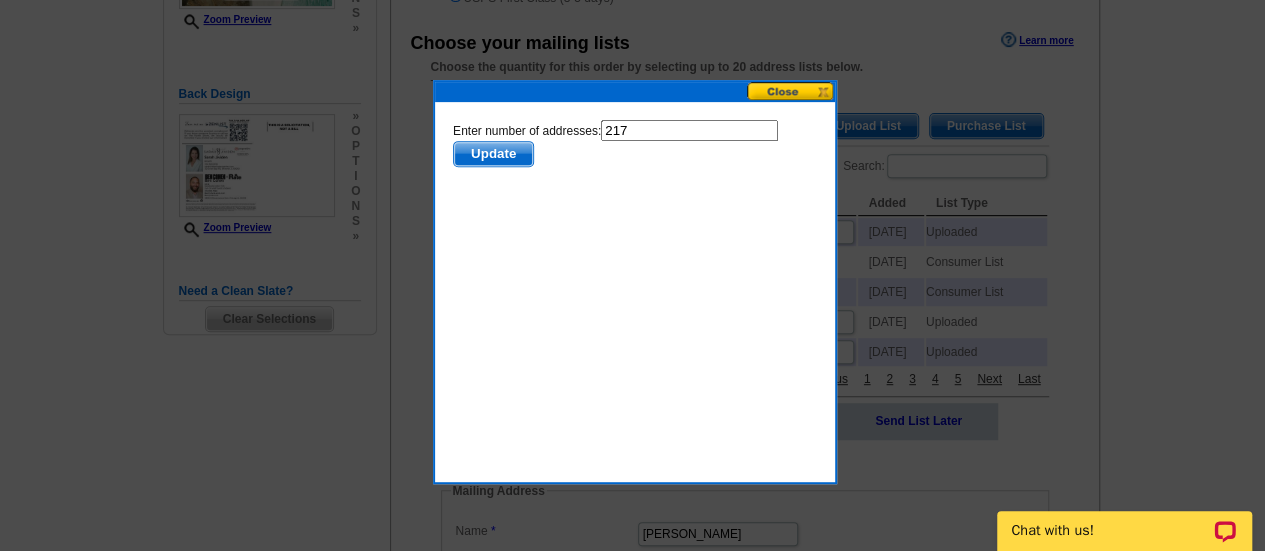 type on "217" 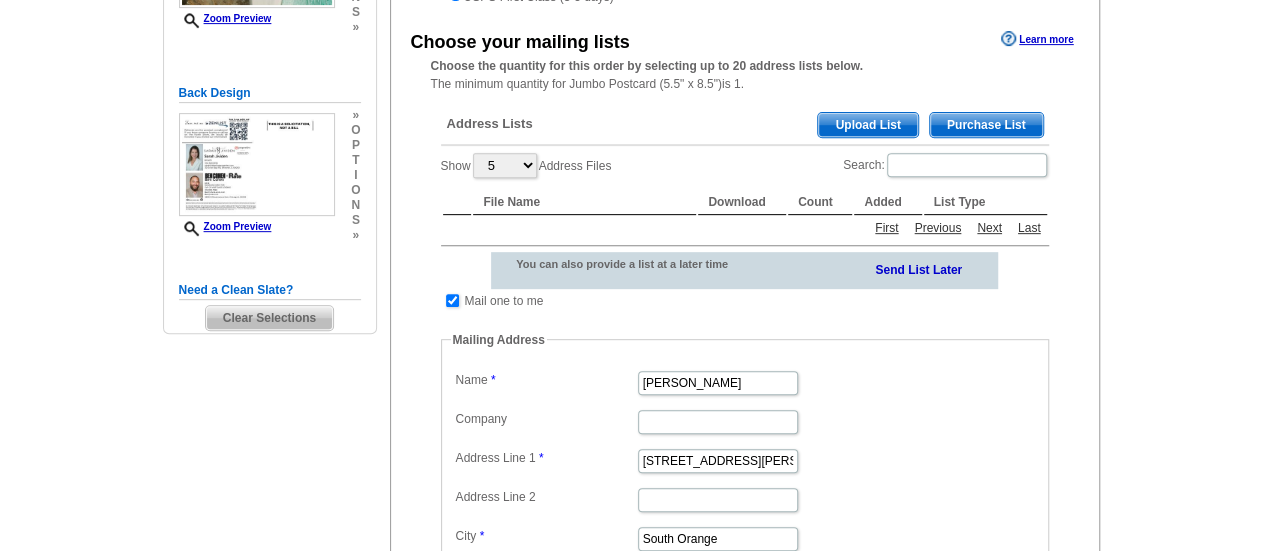 scroll, scrollTop: 354, scrollLeft: 0, axis: vertical 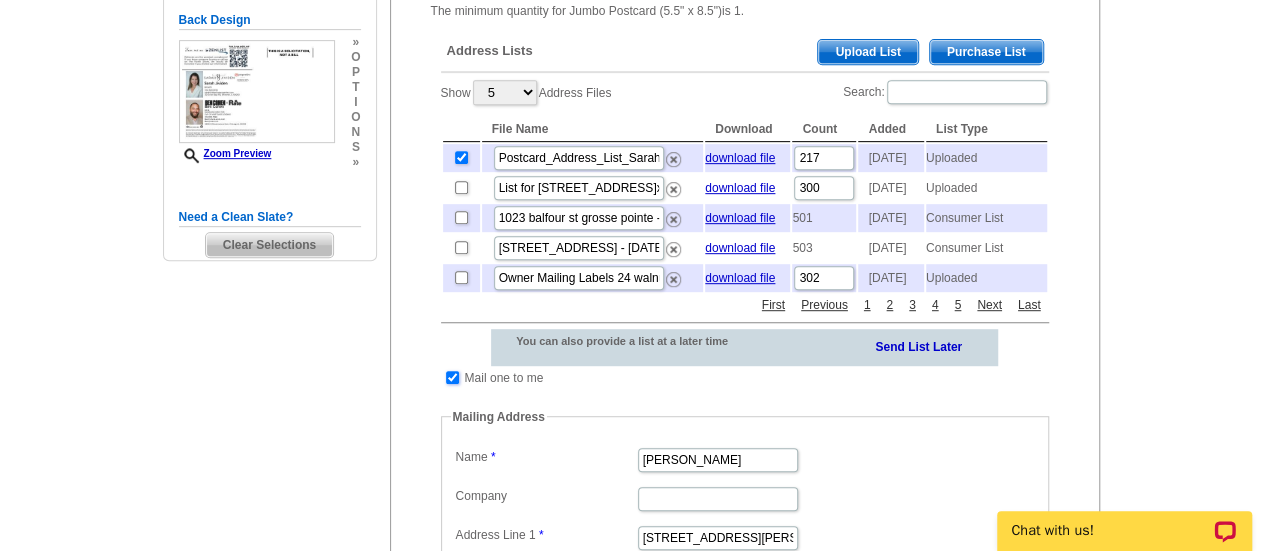 click at bounding box center (452, 377) 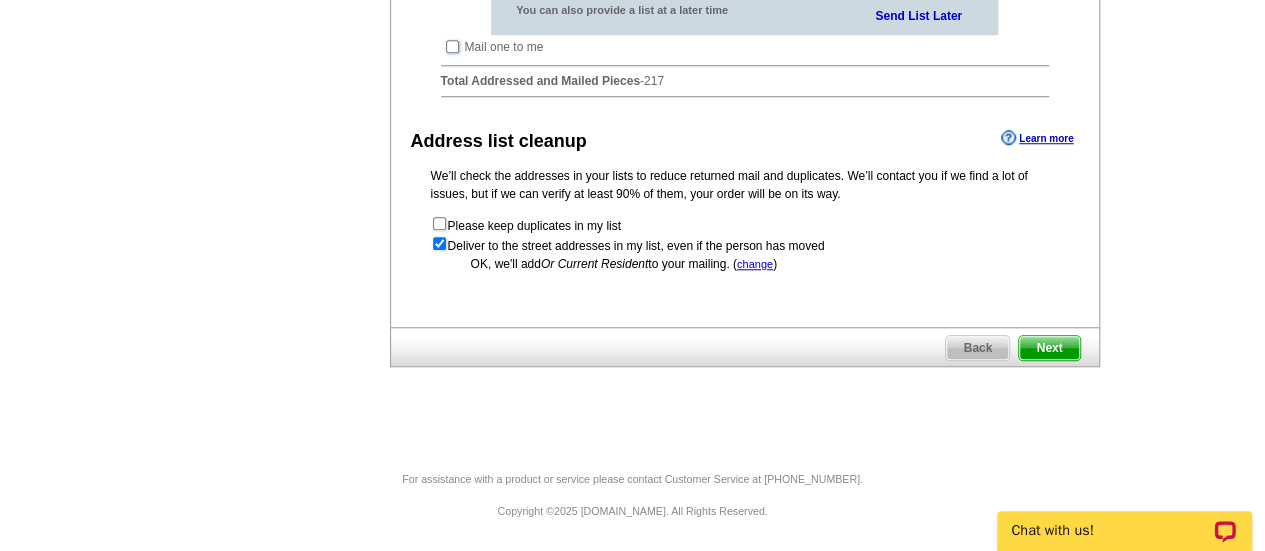 scroll, scrollTop: 794, scrollLeft: 0, axis: vertical 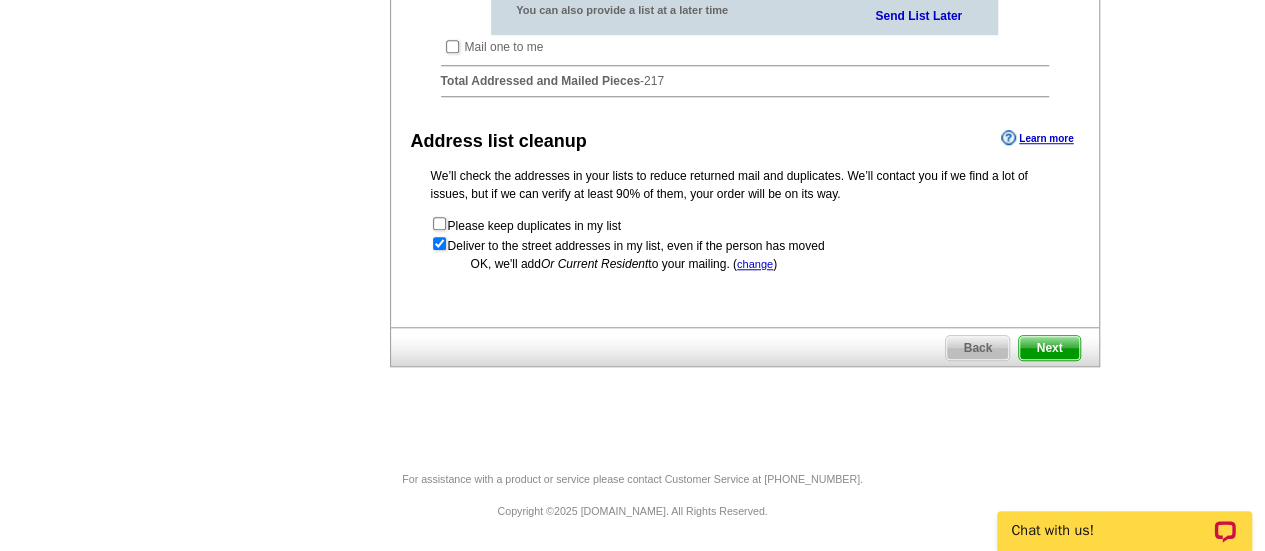 click on "Next" at bounding box center (1049, 348) 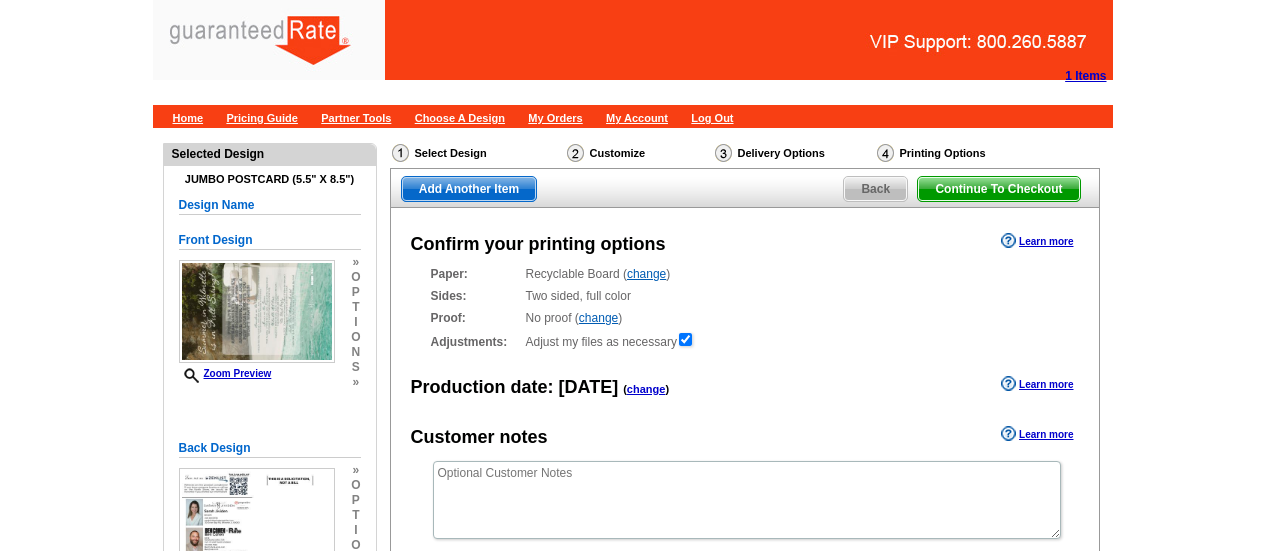 scroll, scrollTop: 0, scrollLeft: 0, axis: both 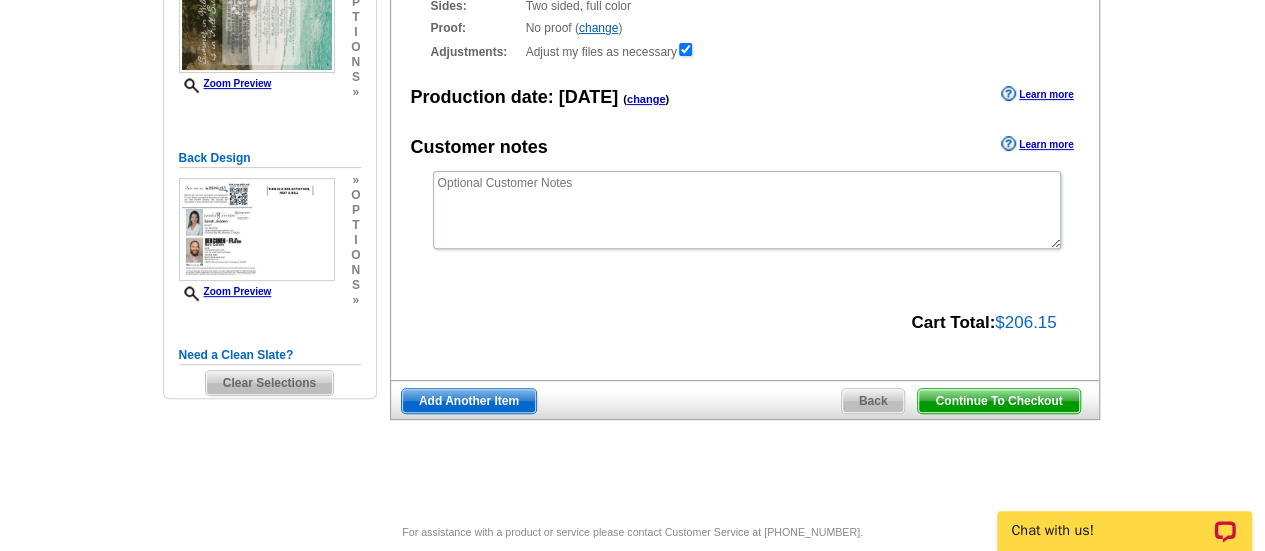 click on "Continue To Checkout" at bounding box center [998, 401] 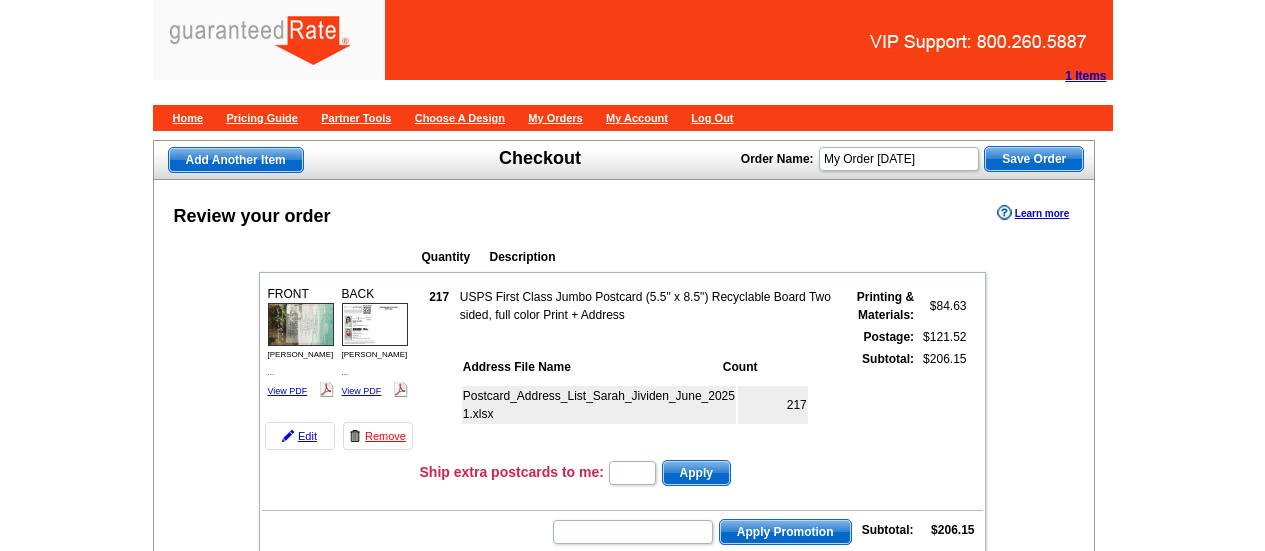 scroll, scrollTop: 0, scrollLeft: 0, axis: both 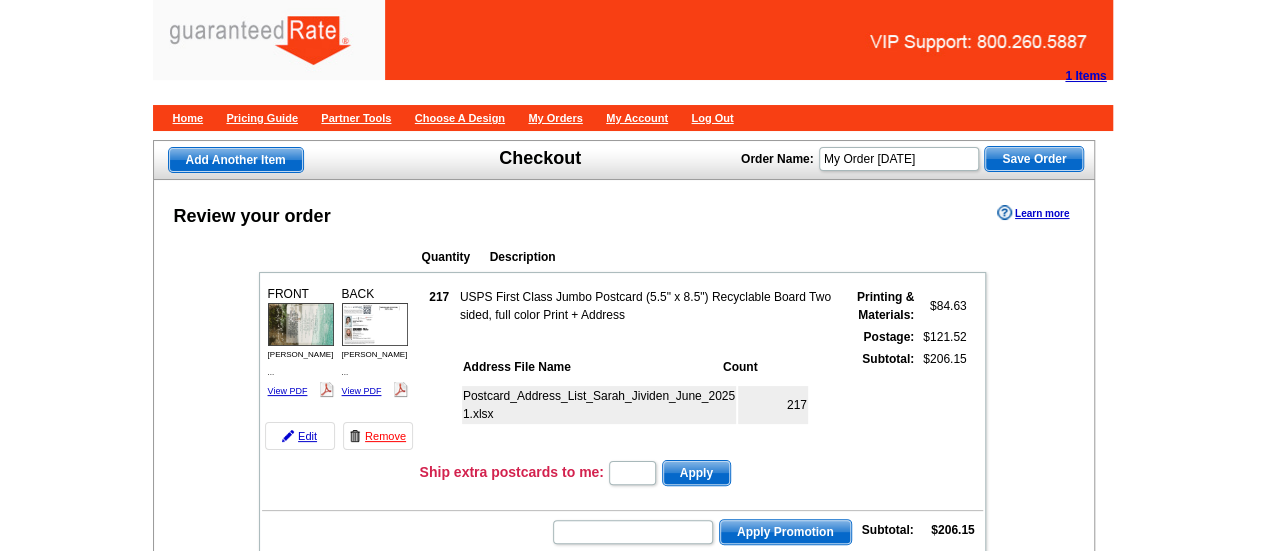 click on "Review your order
Learn more" at bounding box center (624, 215) 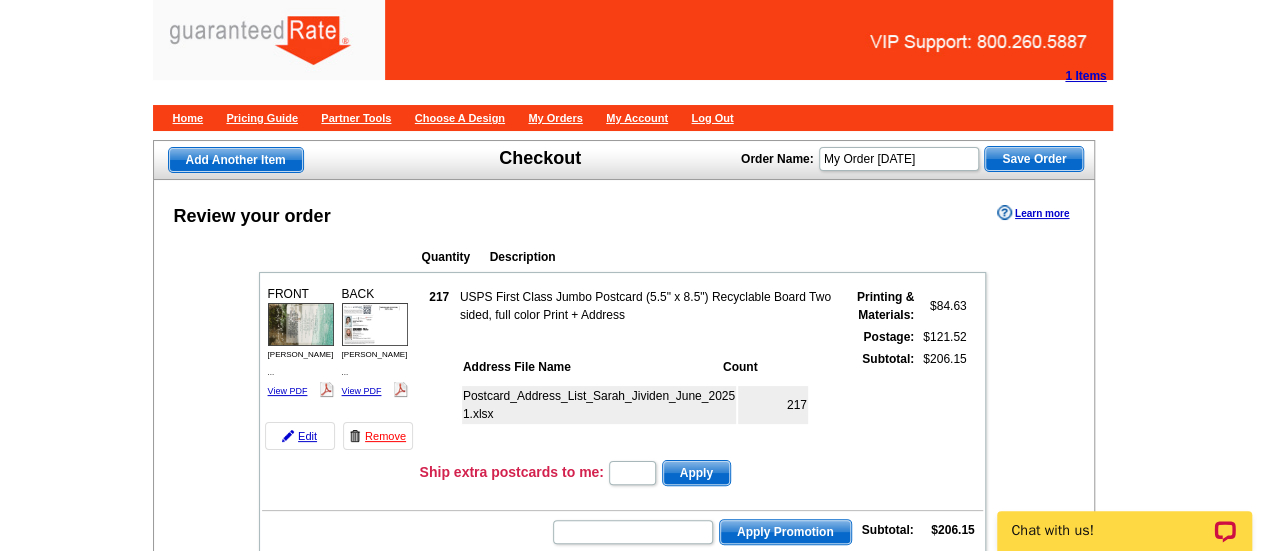 scroll, scrollTop: 452, scrollLeft: 0, axis: vertical 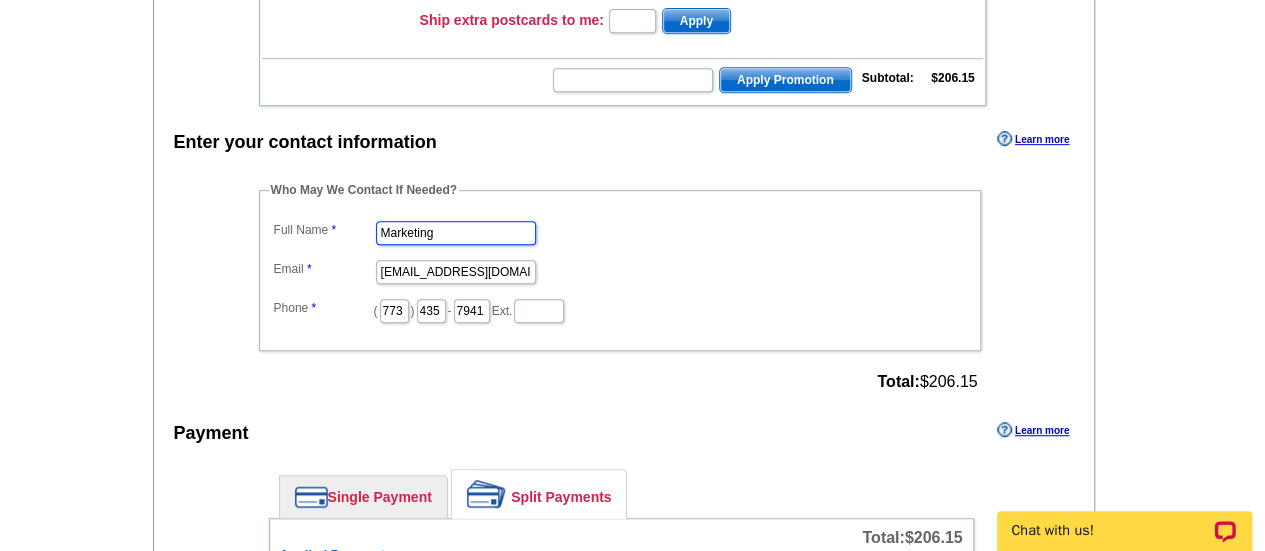 click on "Marketing" at bounding box center (456, 233) 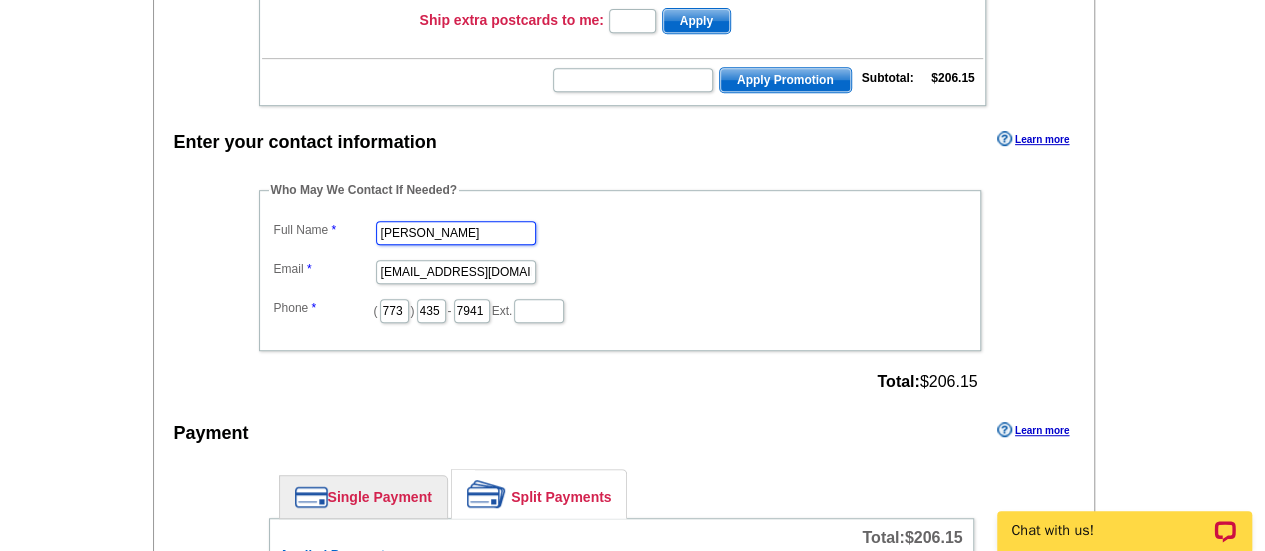 type on "[PERSON_NAME]" 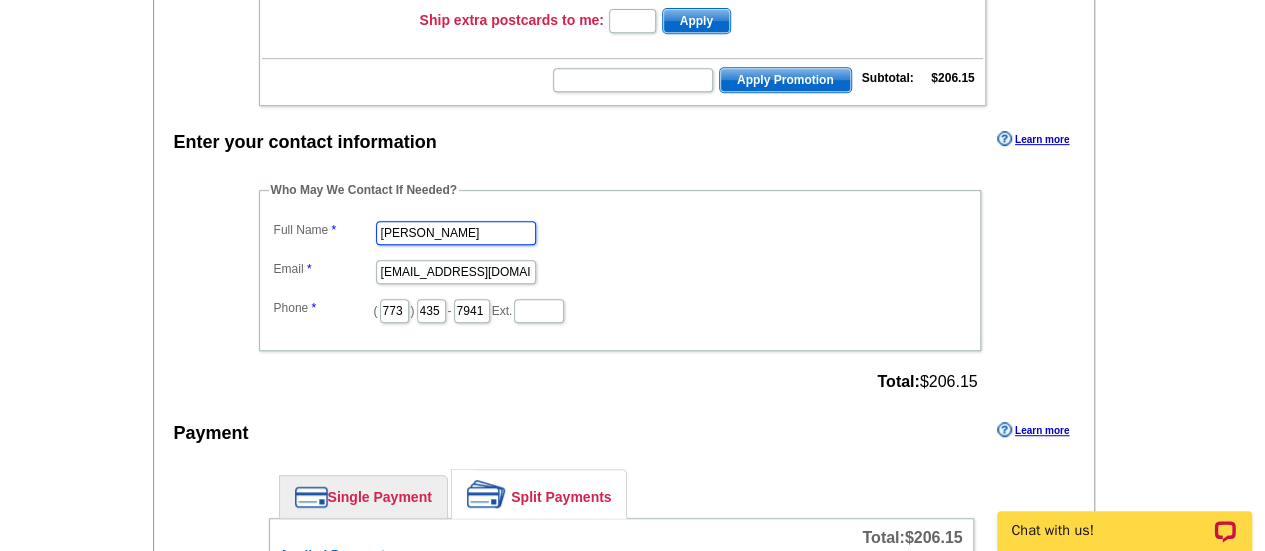 scroll, scrollTop: 0, scrollLeft: 0, axis: both 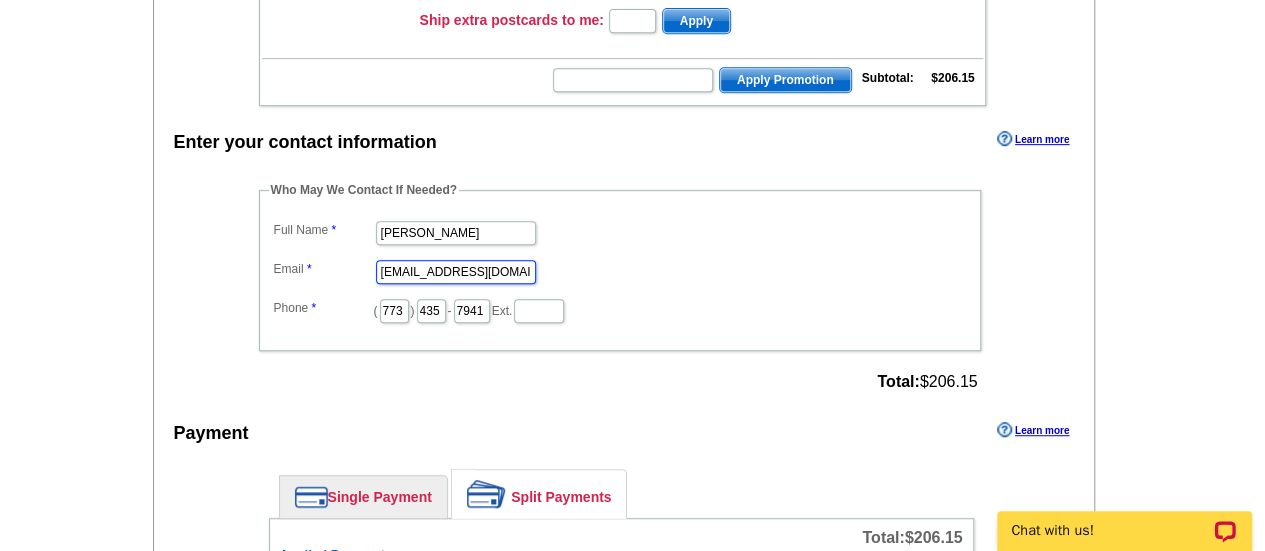 click on "[EMAIL_ADDRESS][DOMAIN_NAME]" at bounding box center (456, 272) 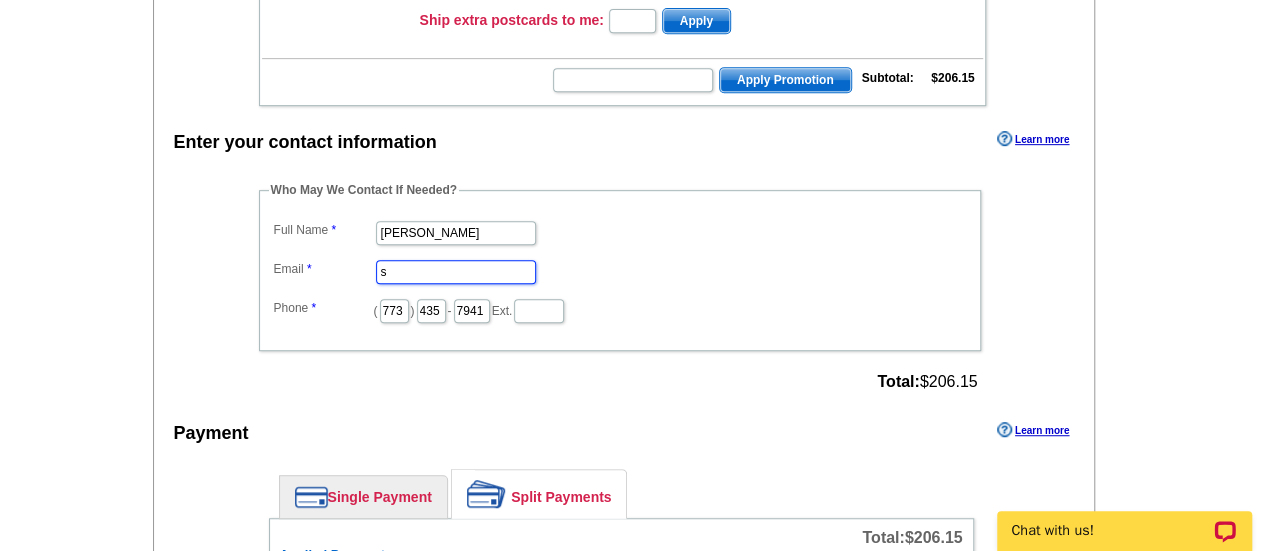type on "[PERSON_NAME][EMAIL_ADDRESS][PERSON_NAME][DOMAIN_NAME]" 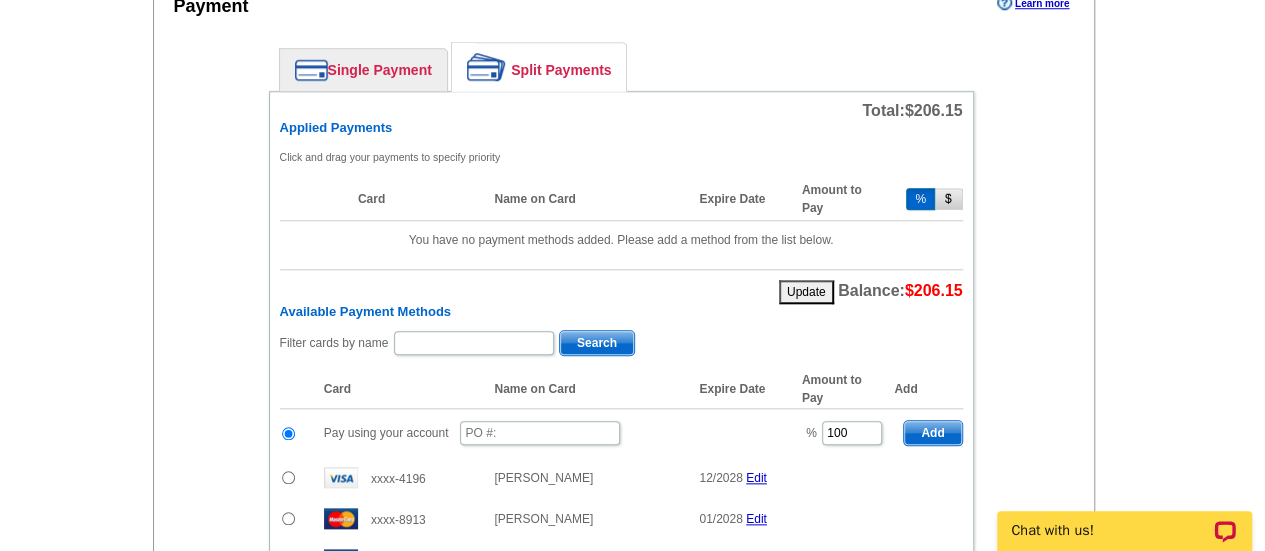 scroll, scrollTop: 876, scrollLeft: 0, axis: vertical 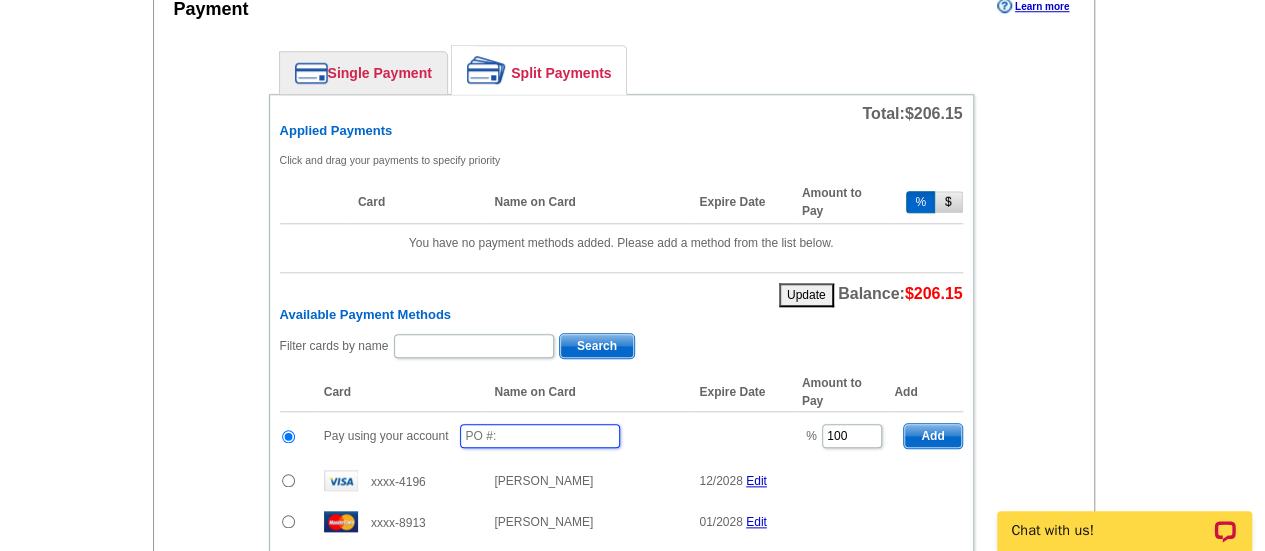 click at bounding box center [540, 436] 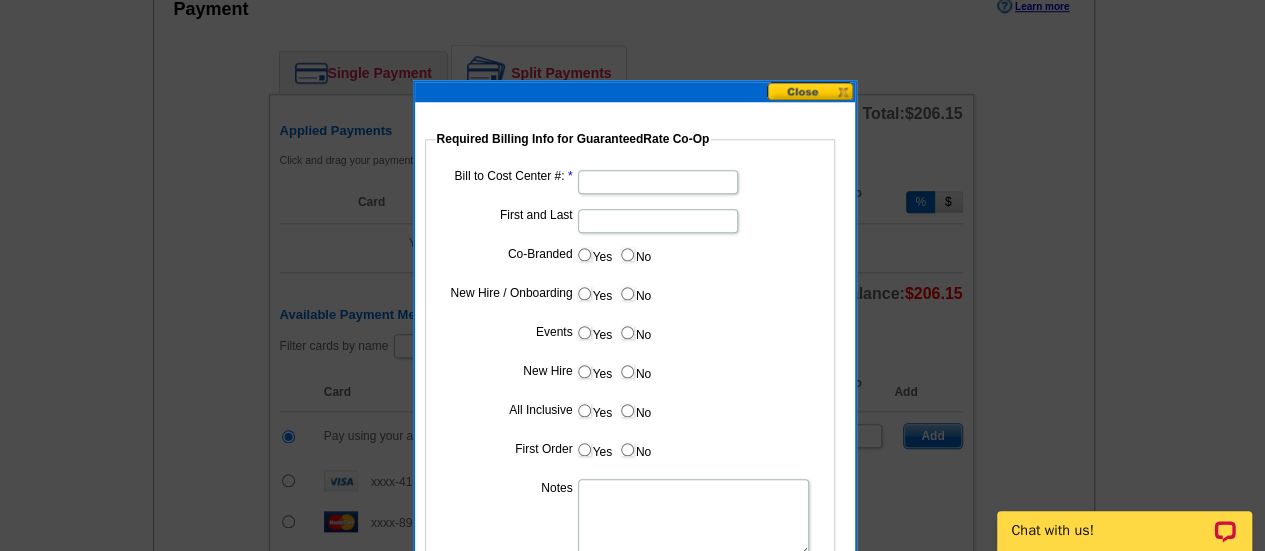 type on "07092025_525_sb" 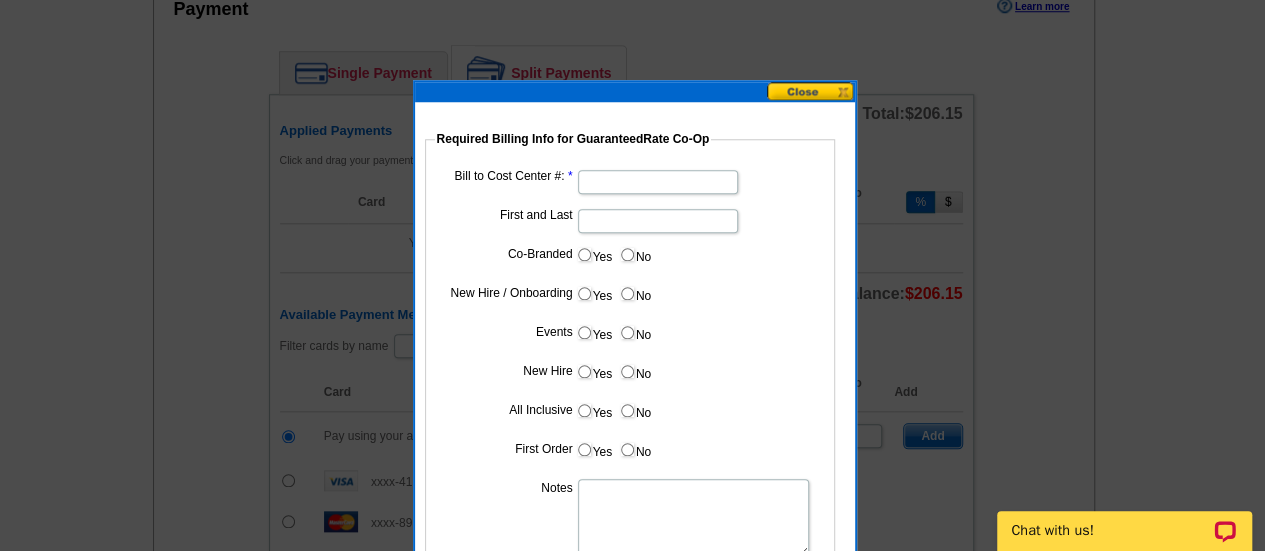 click on "Bill to Cost Center #:" at bounding box center (658, 182) 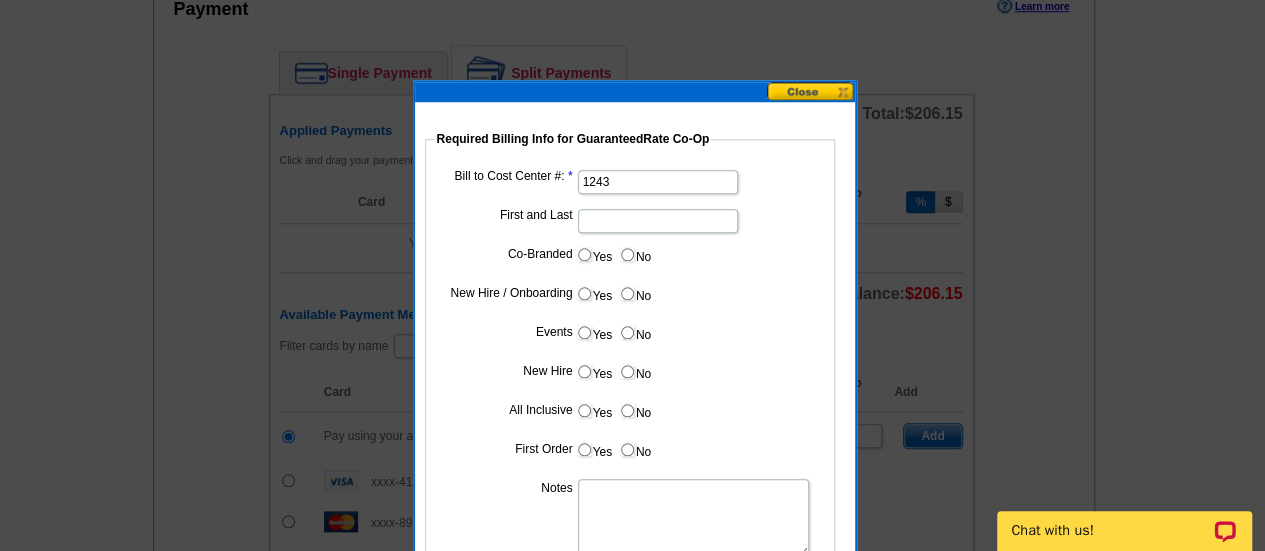 type on "1243" 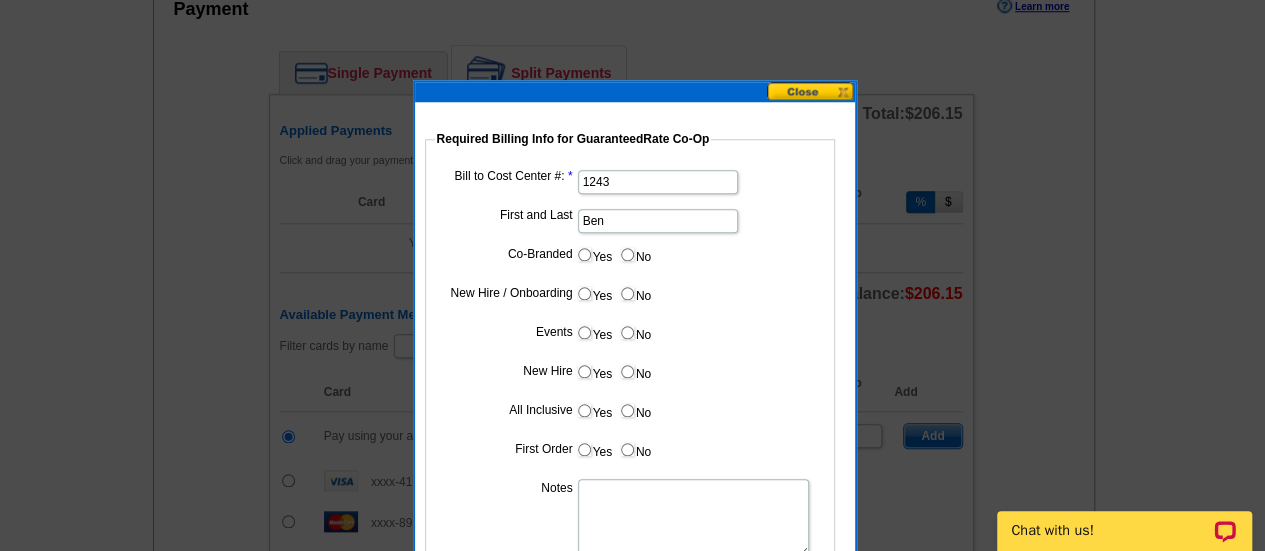 type on "[PERSON_NAME]" 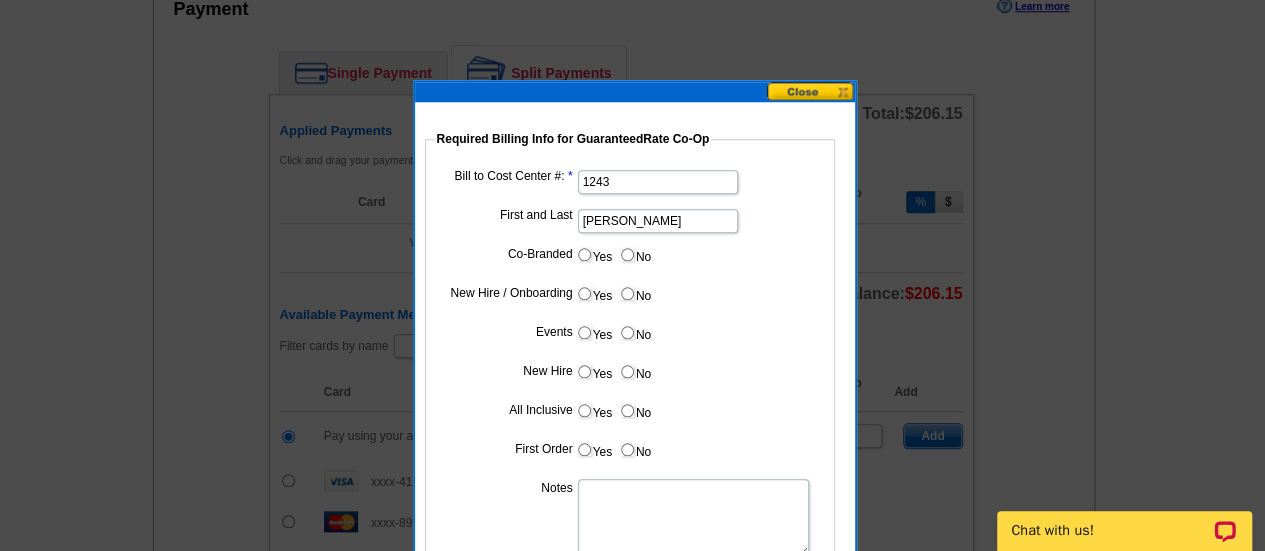 click on "Yes" at bounding box center (584, 254) 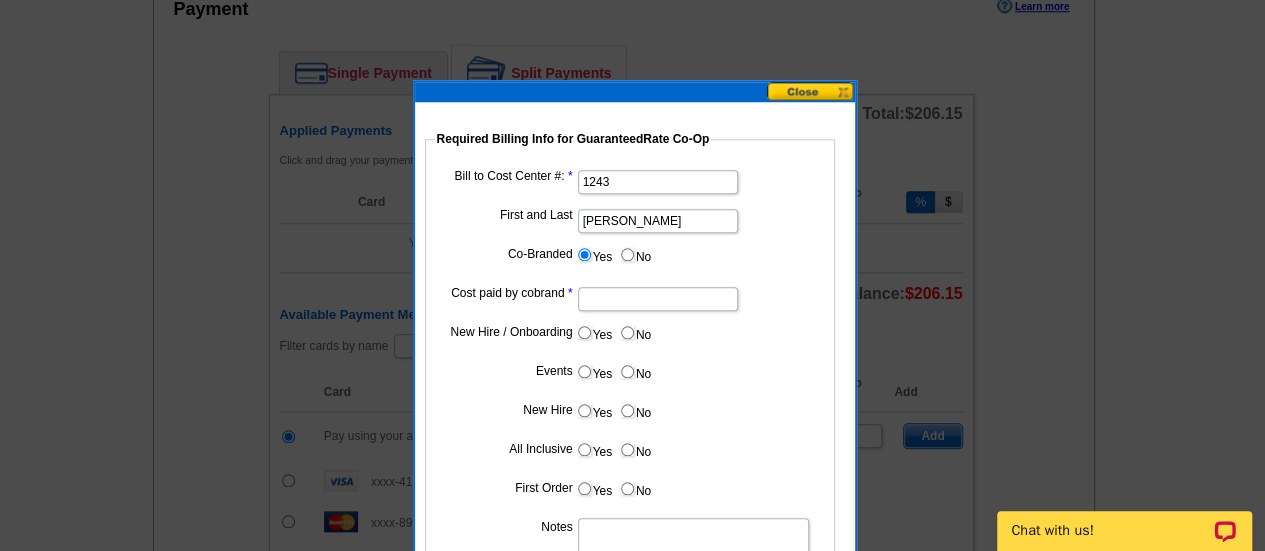 click on "Cost paid by cobrand" at bounding box center (658, 299) 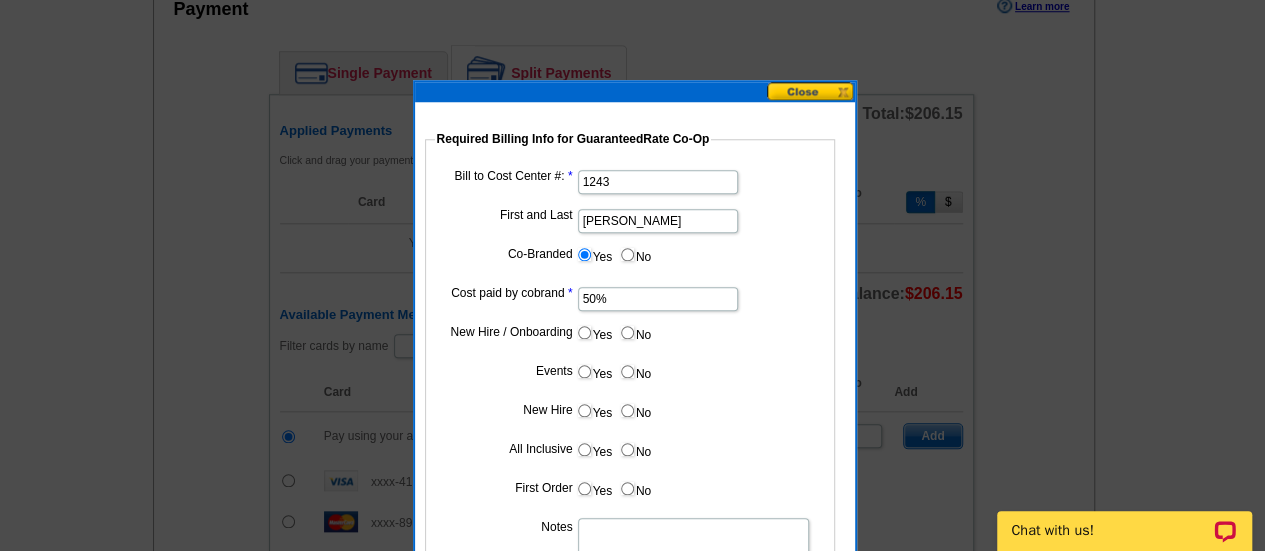 click on "No" at bounding box center (627, 332) 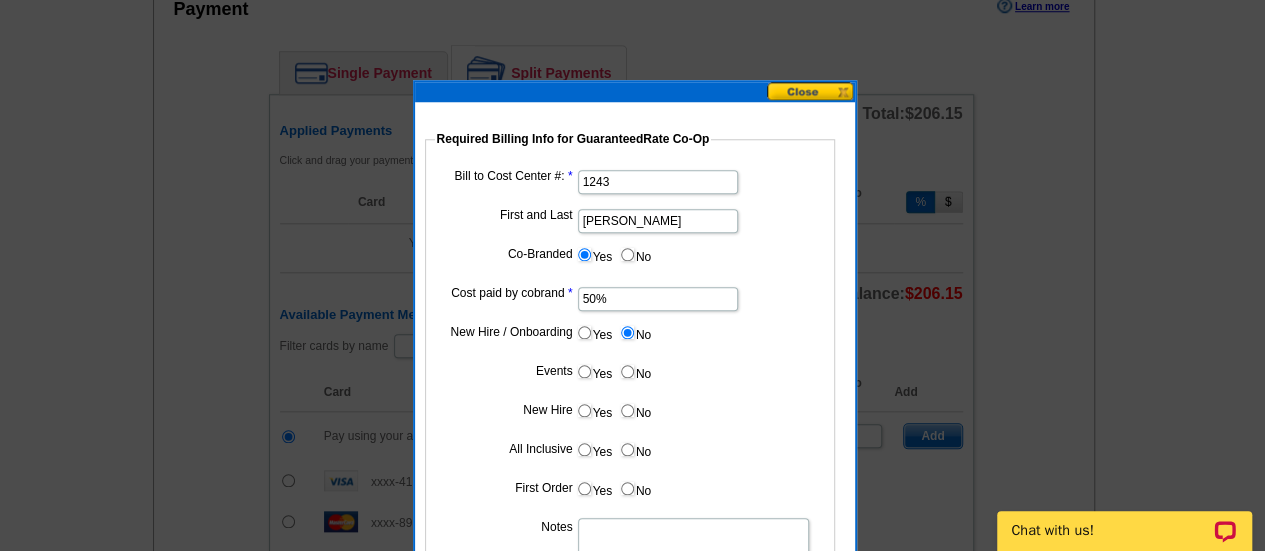 click on "No" at bounding box center [635, 371] 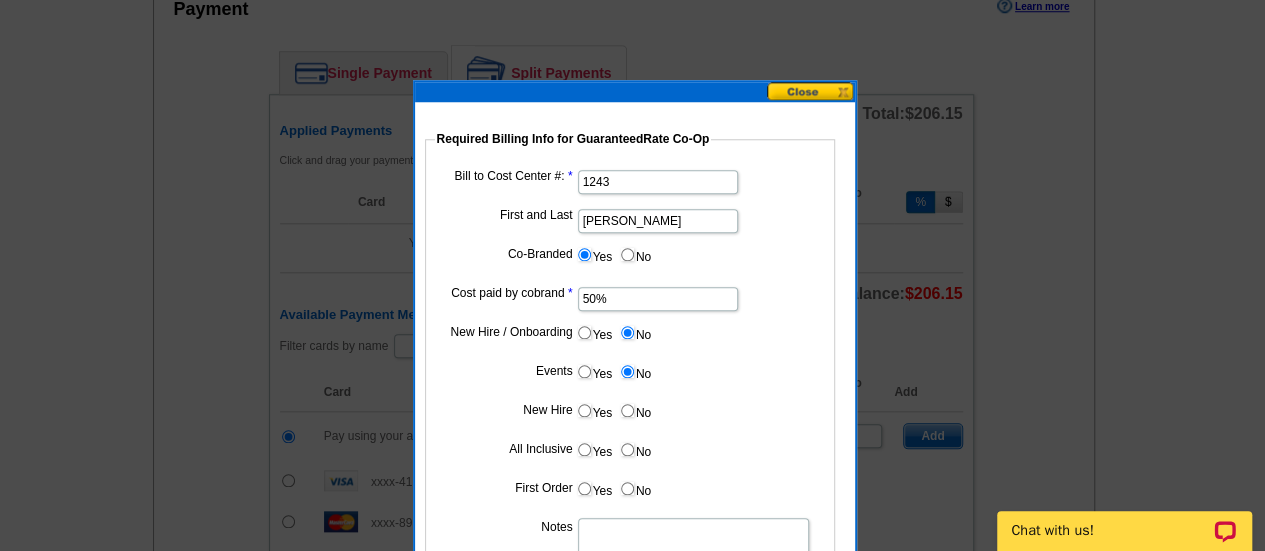 click on "No" at bounding box center (635, 410) 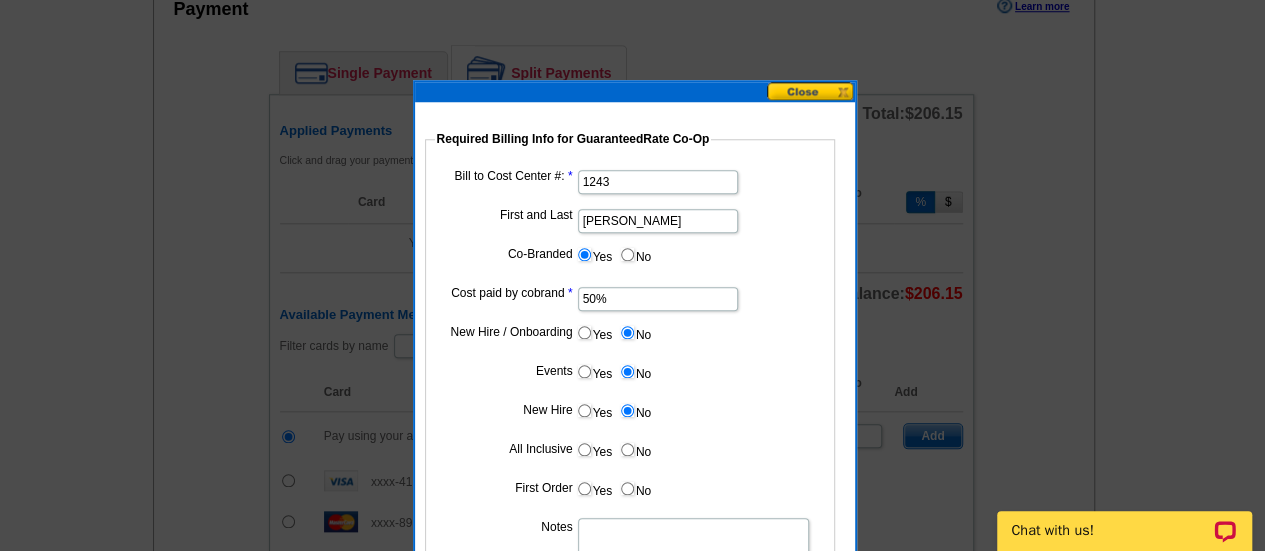 click on "No" at bounding box center (627, 449) 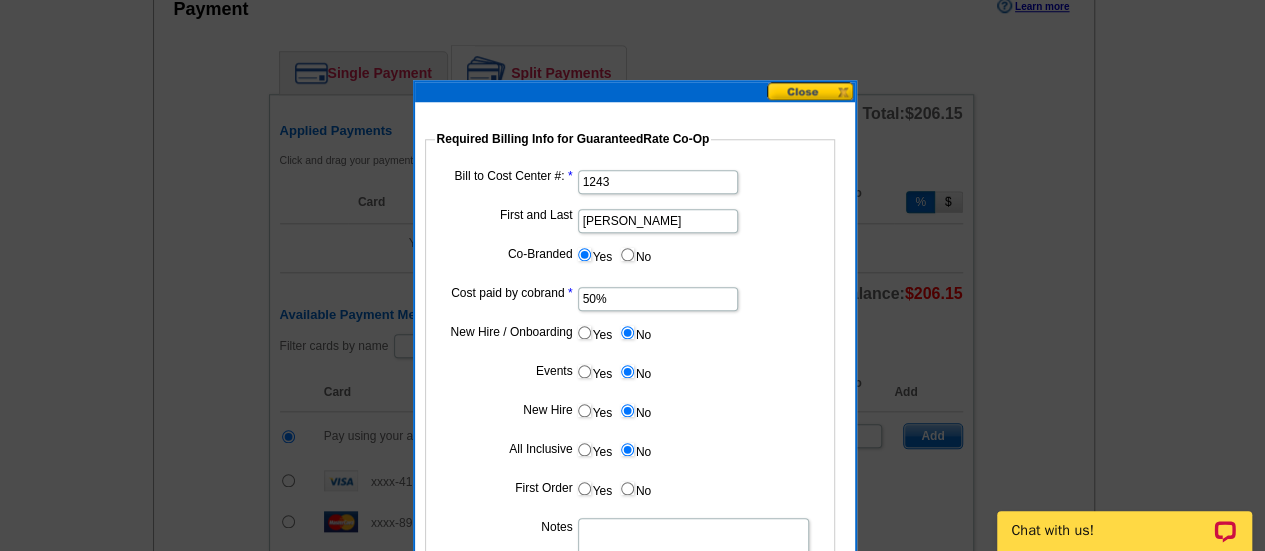 click on "No" at bounding box center [627, 488] 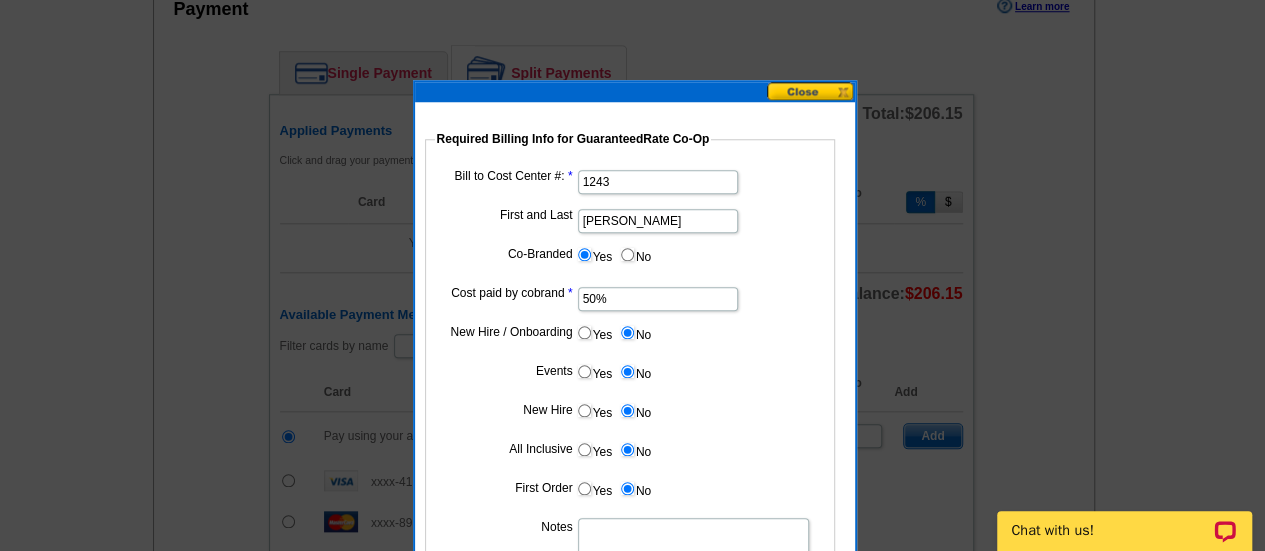 scroll, scrollTop: 938, scrollLeft: 0, axis: vertical 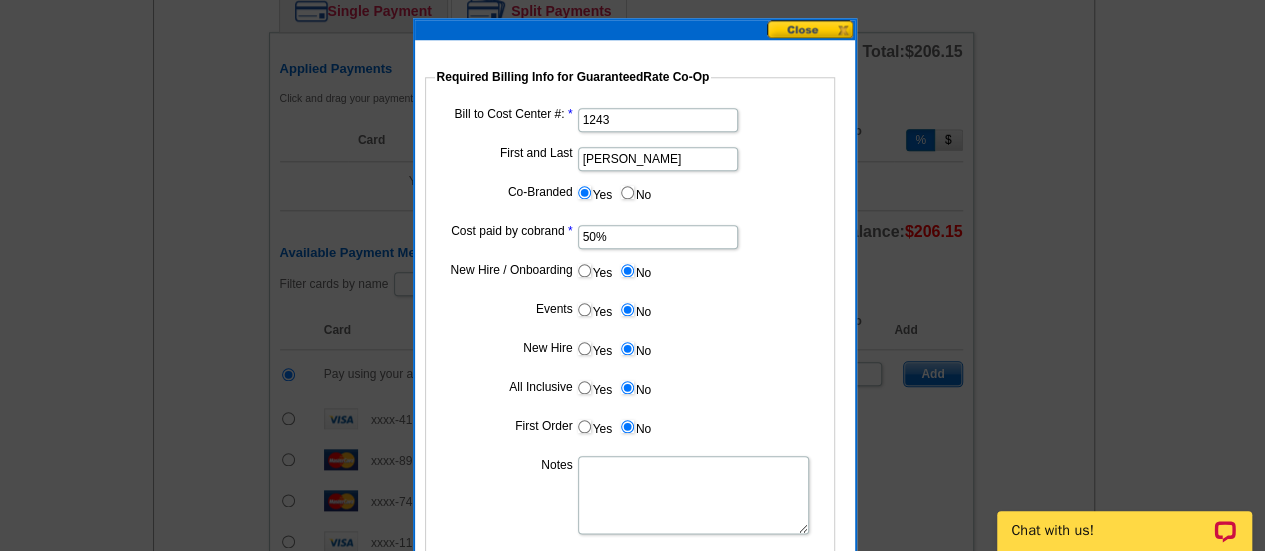 click on "Notes" at bounding box center (693, 495) 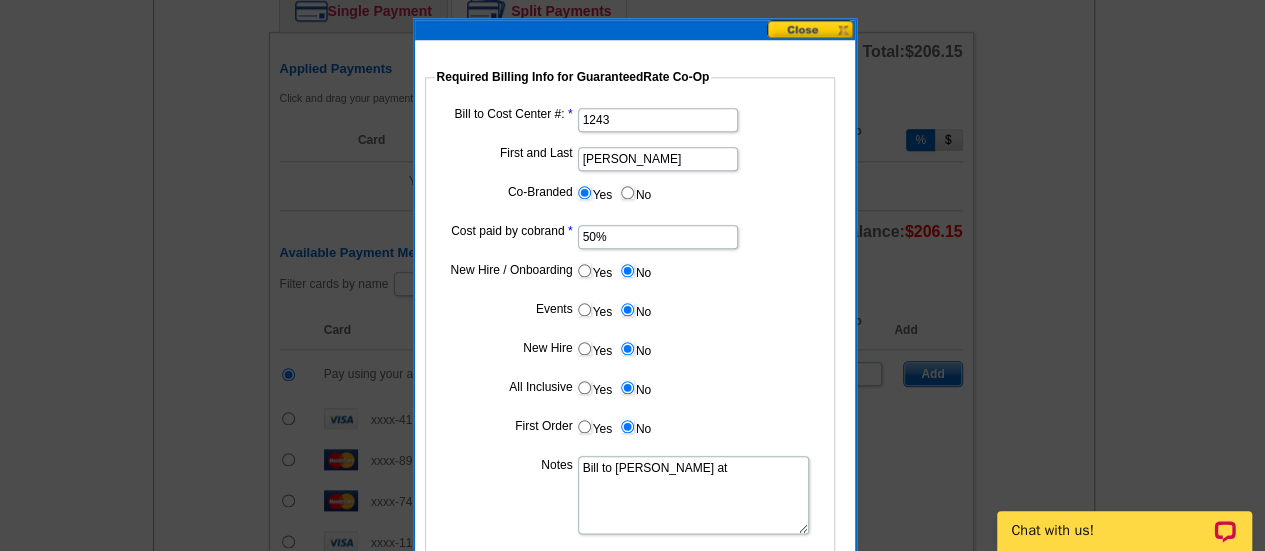 paste on "1243" 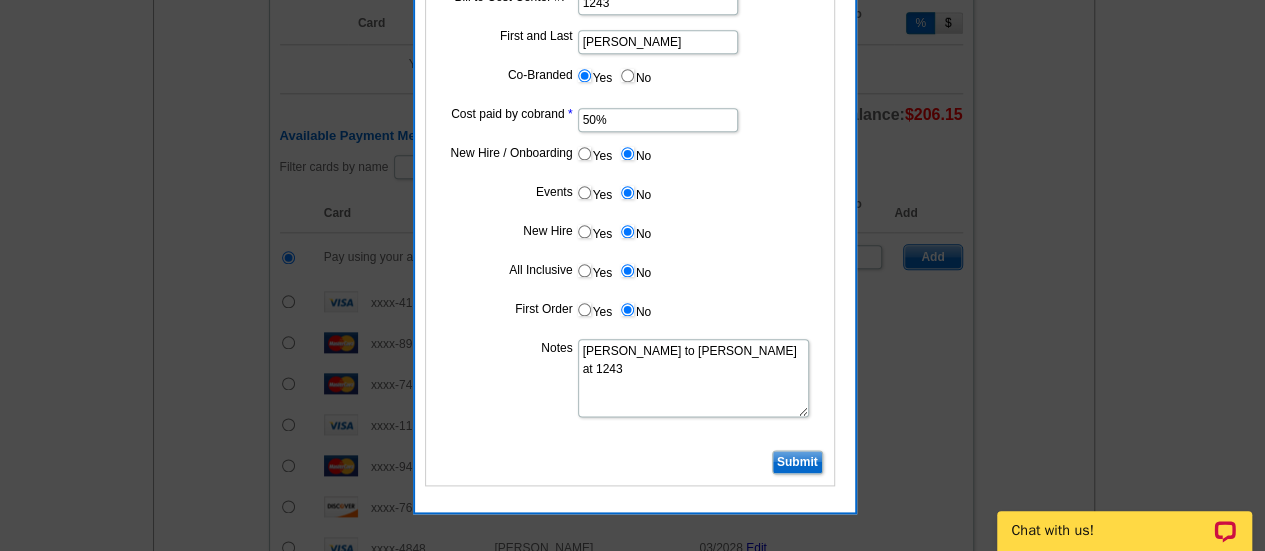 scroll, scrollTop: 1052, scrollLeft: 0, axis: vertical 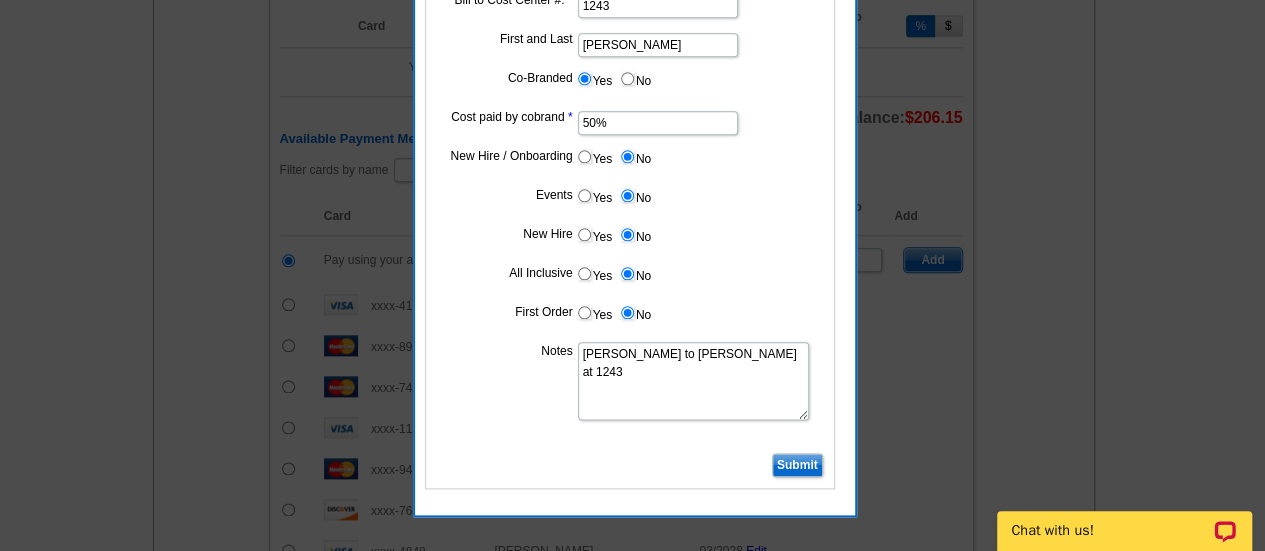 type on "[PERSON_NAME] to [PERSON_NAME] at 1243" 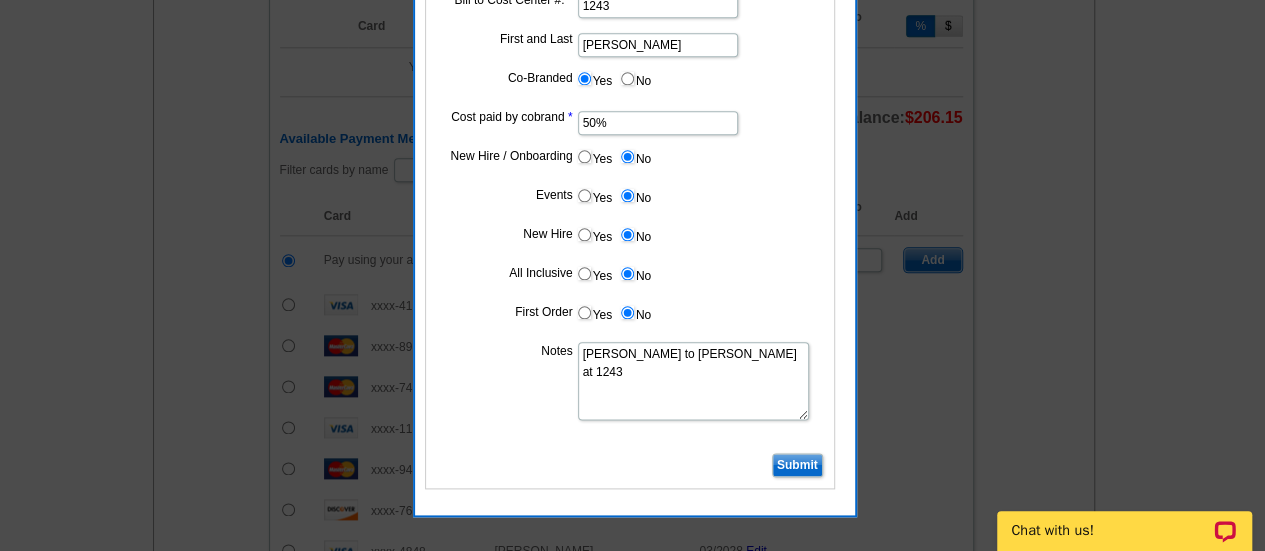 click on "Submit" at bounding box center [797, 465] 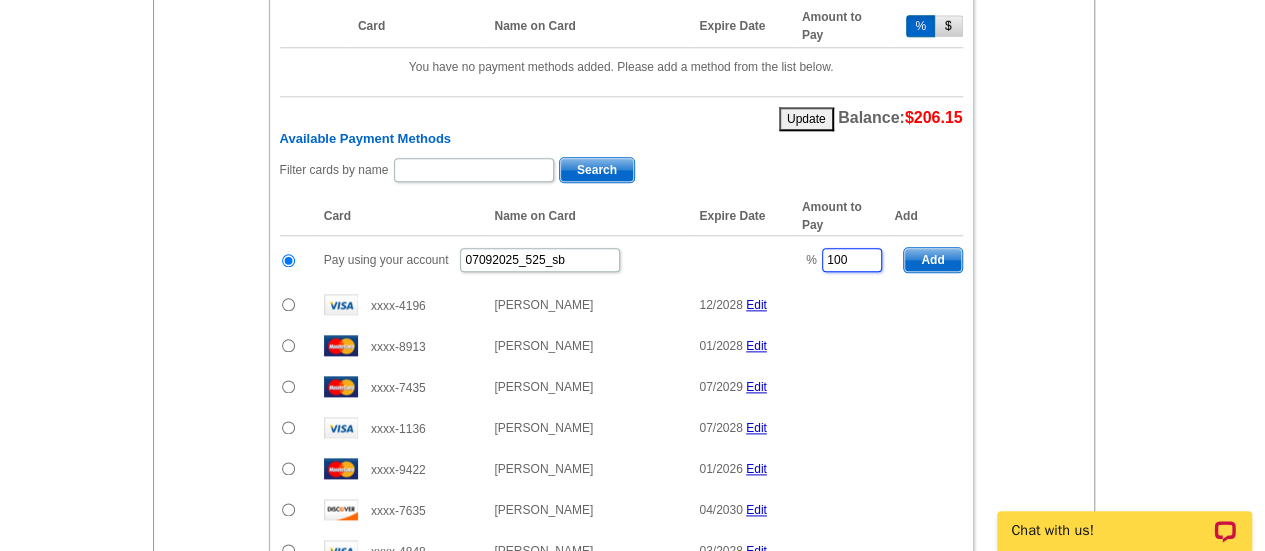 drag, startPoint x: 854, startPoint y: 251, endPoint x: 793, endPoint y: 245, distance: 61.294373 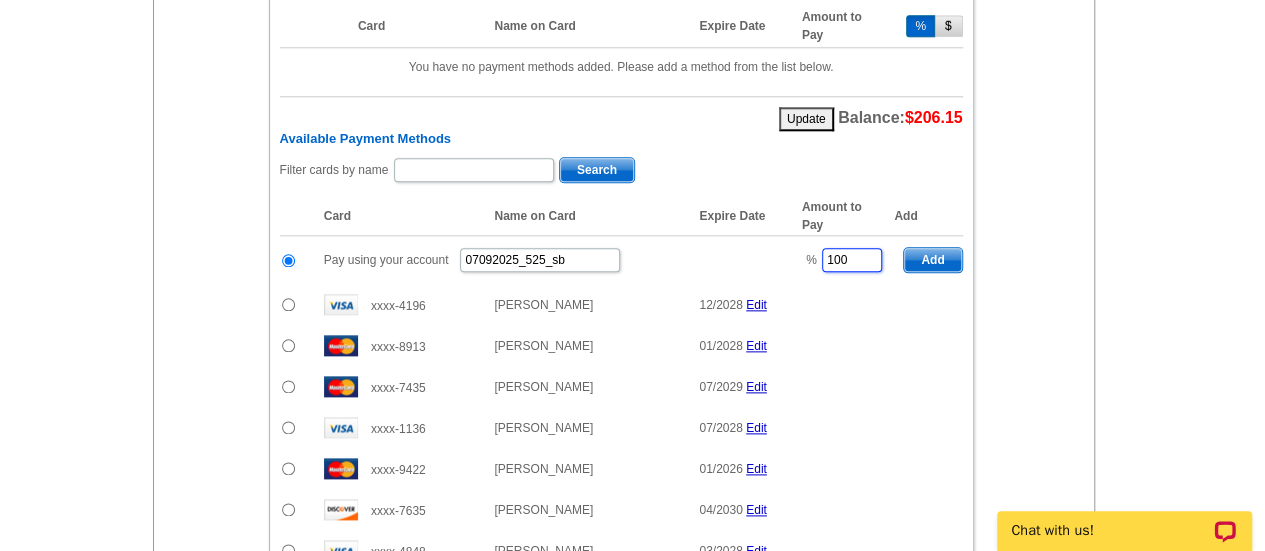 click on "%
100" at bounding box center [843, 260] 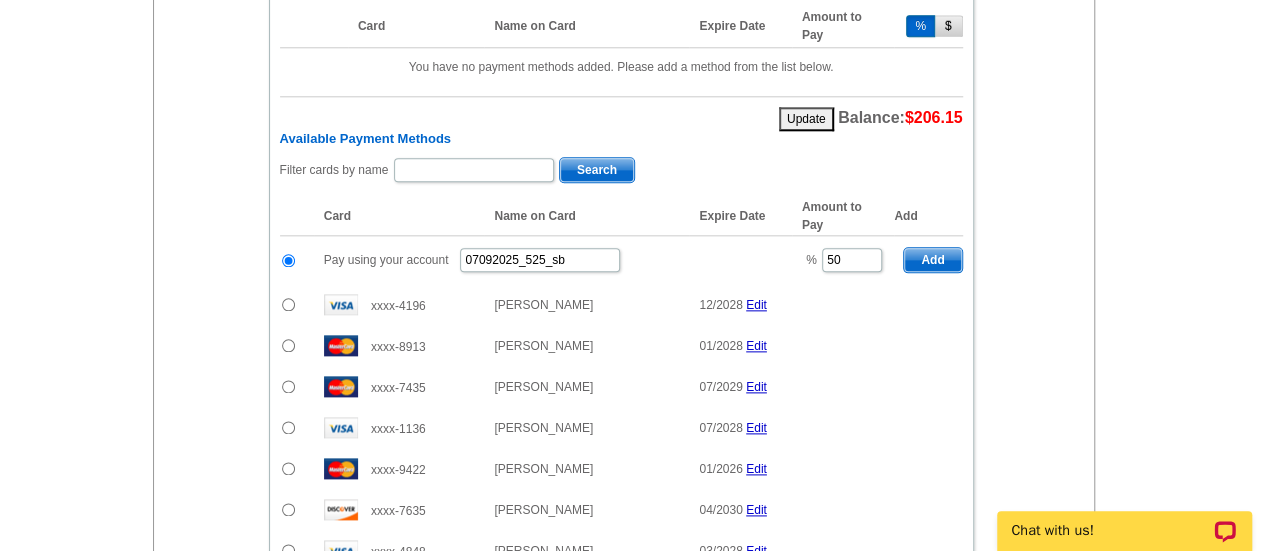 click on "Add" at bounding box center (932, 260) 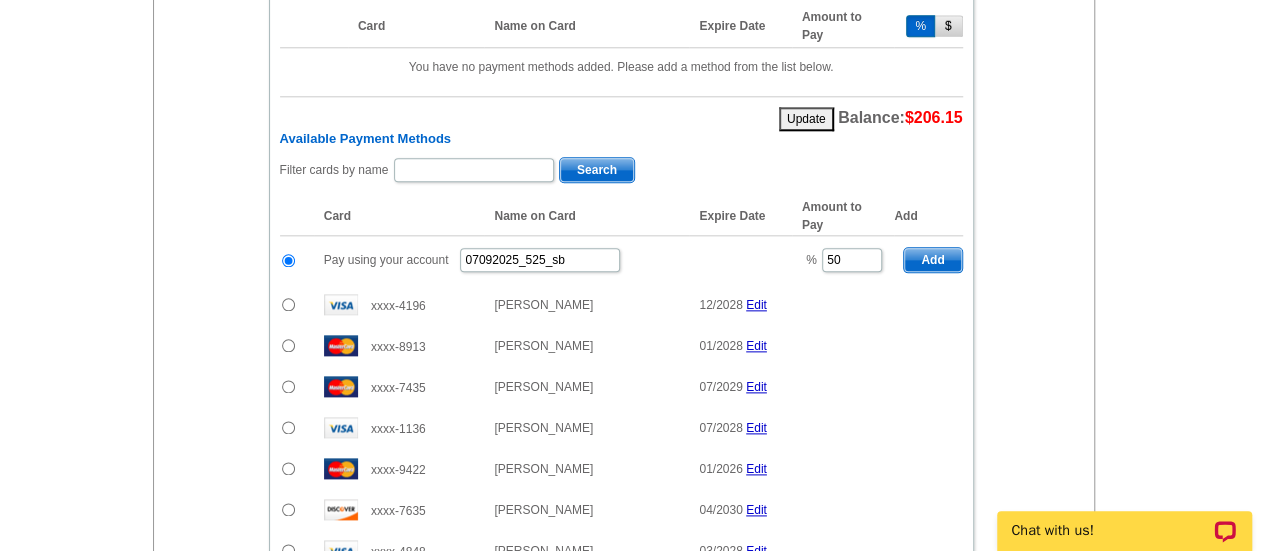 type on "100" 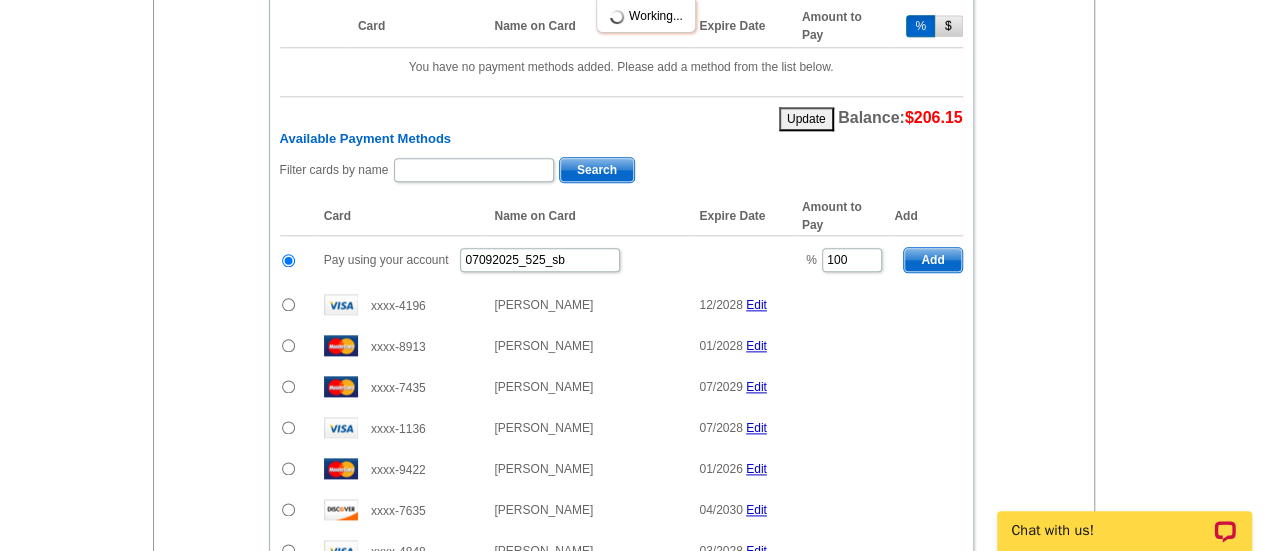radio on "false" 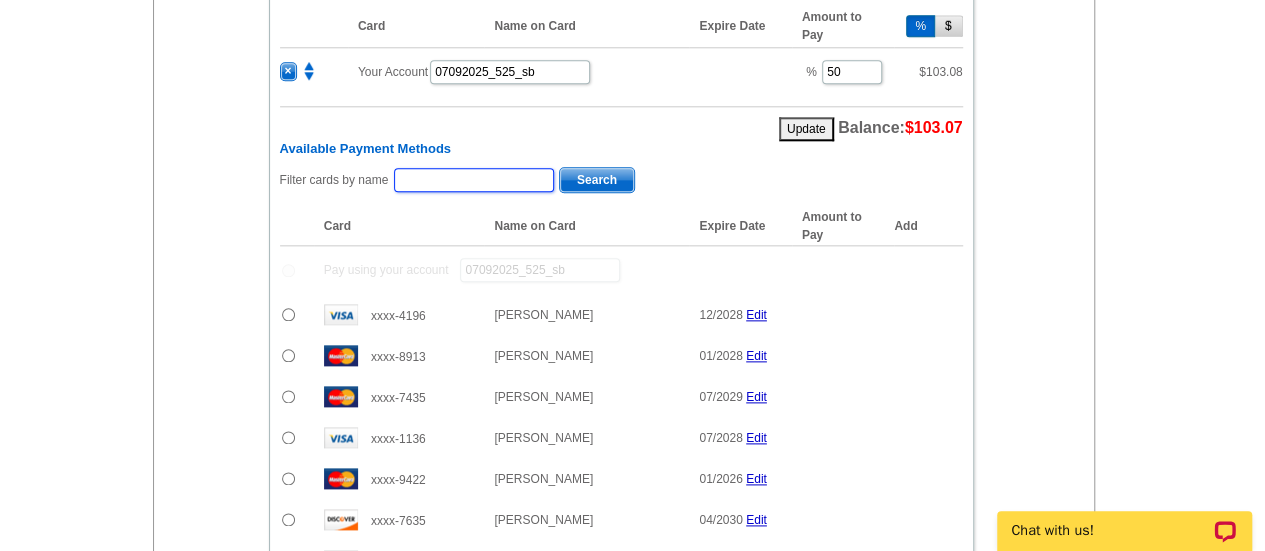click at bounding box center [474, 180] 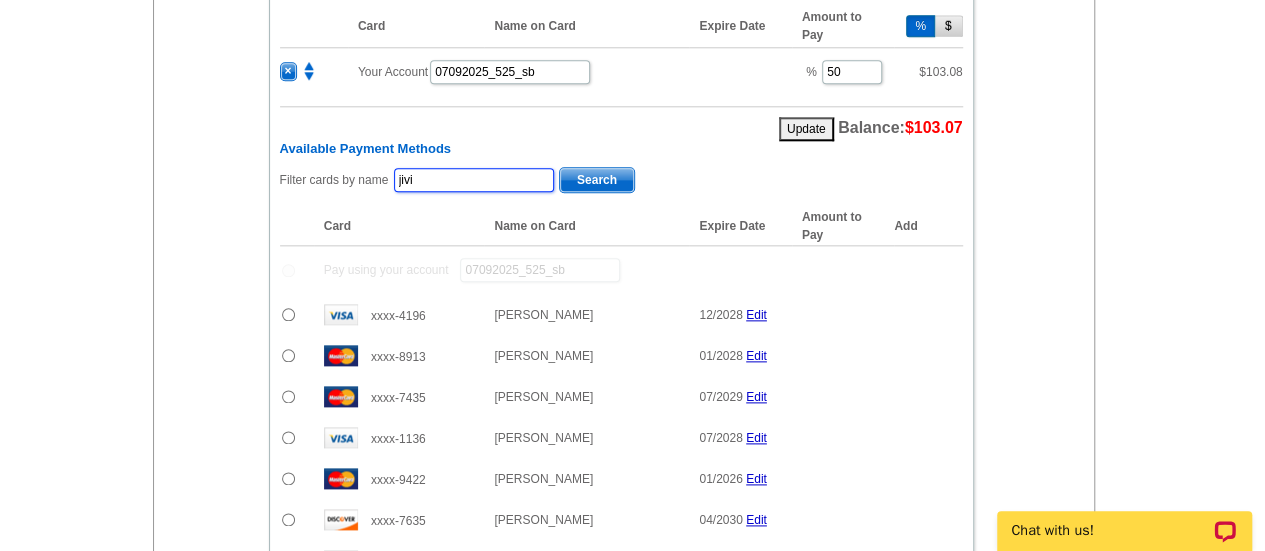 type on "[PERSON_NAME]" 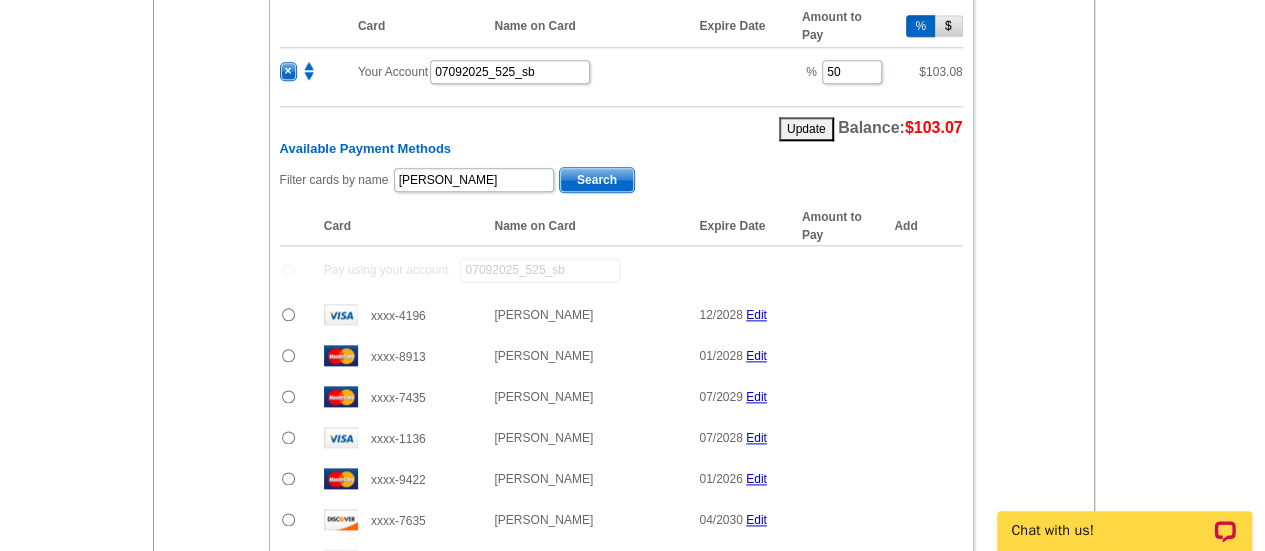 click on "Search" at bounding box center (597, 180) 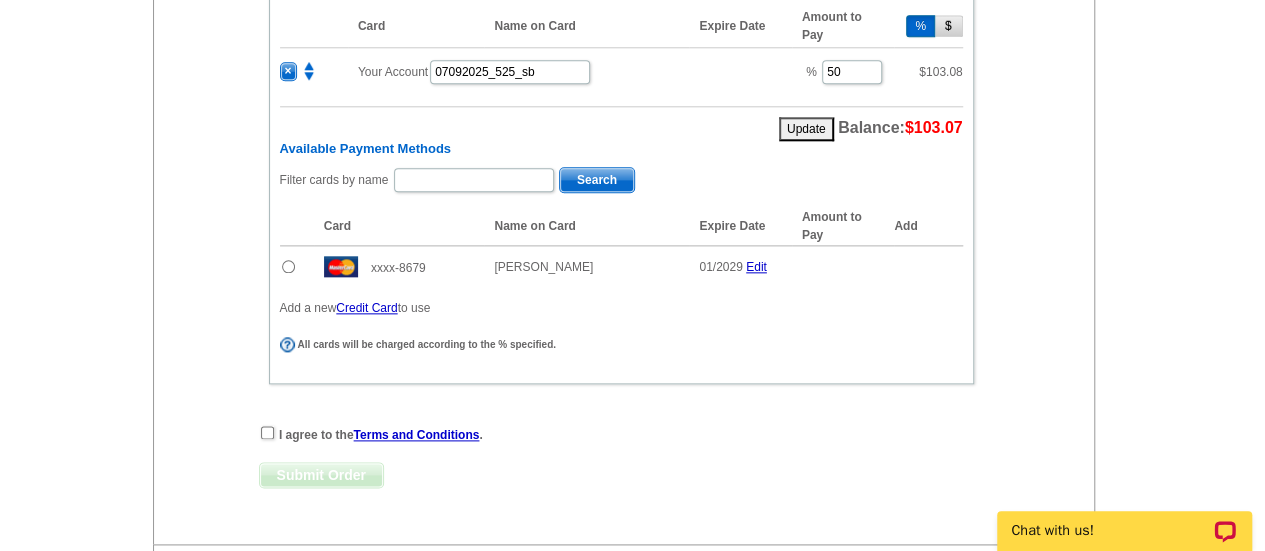 click at bounding box center (288, 266) 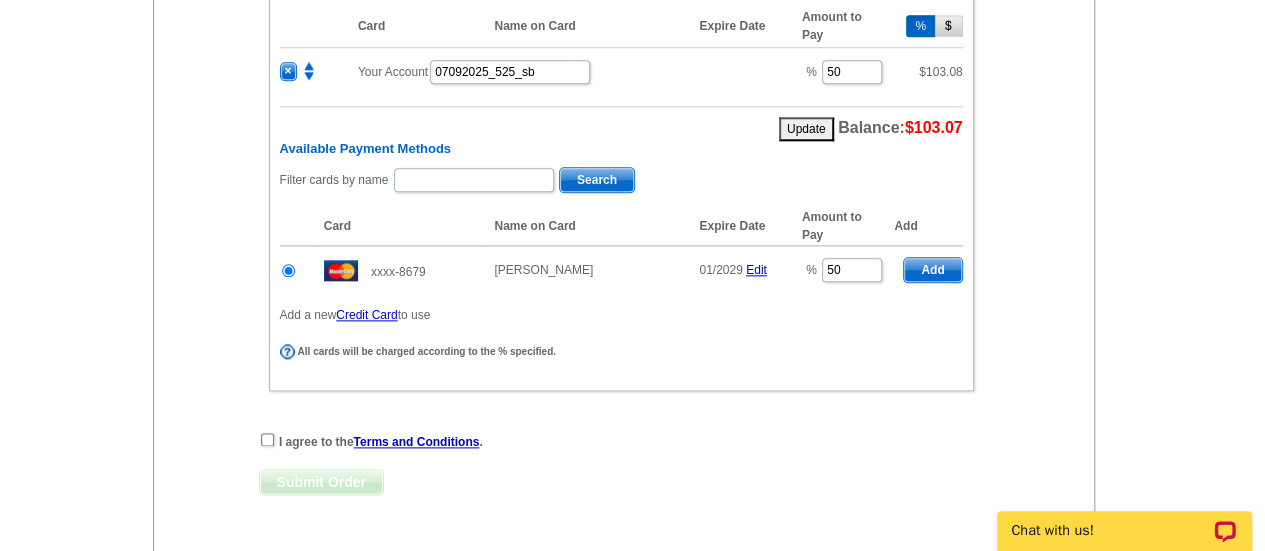 click on "Add" at bounding box center [932, 270] 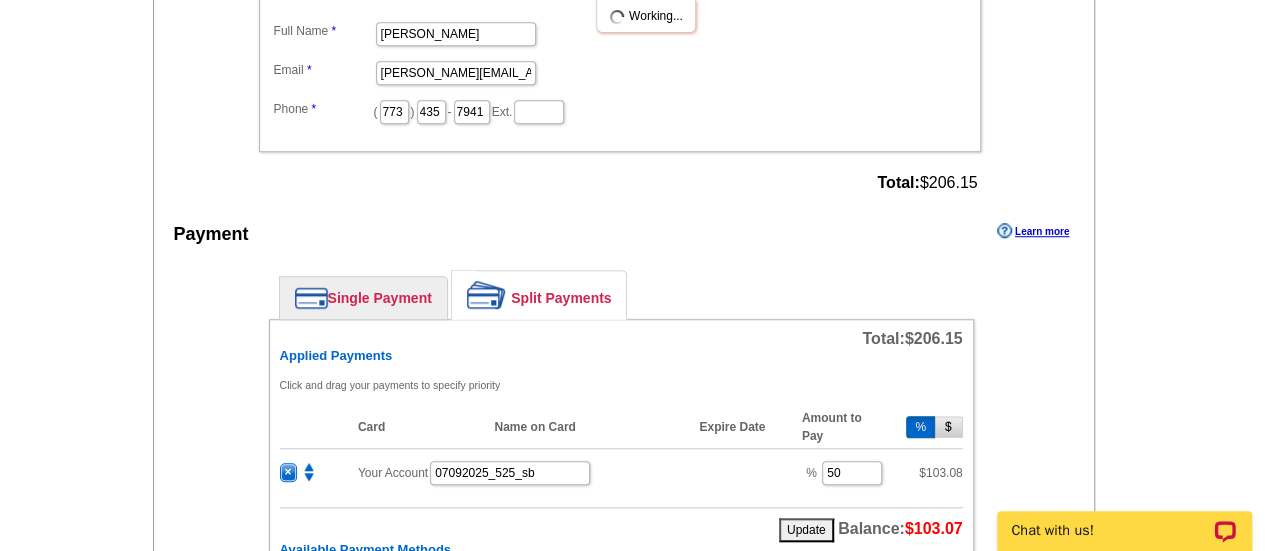 radio on "false" 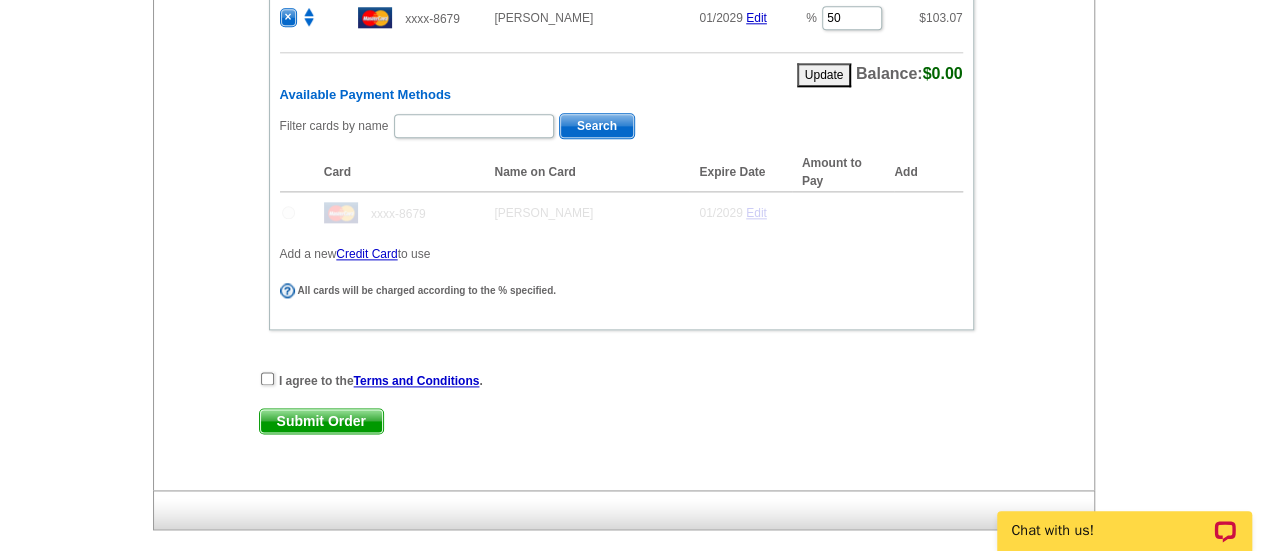 scroll, scrollTop: 1153, scrollLeft: 0, axis: vertical 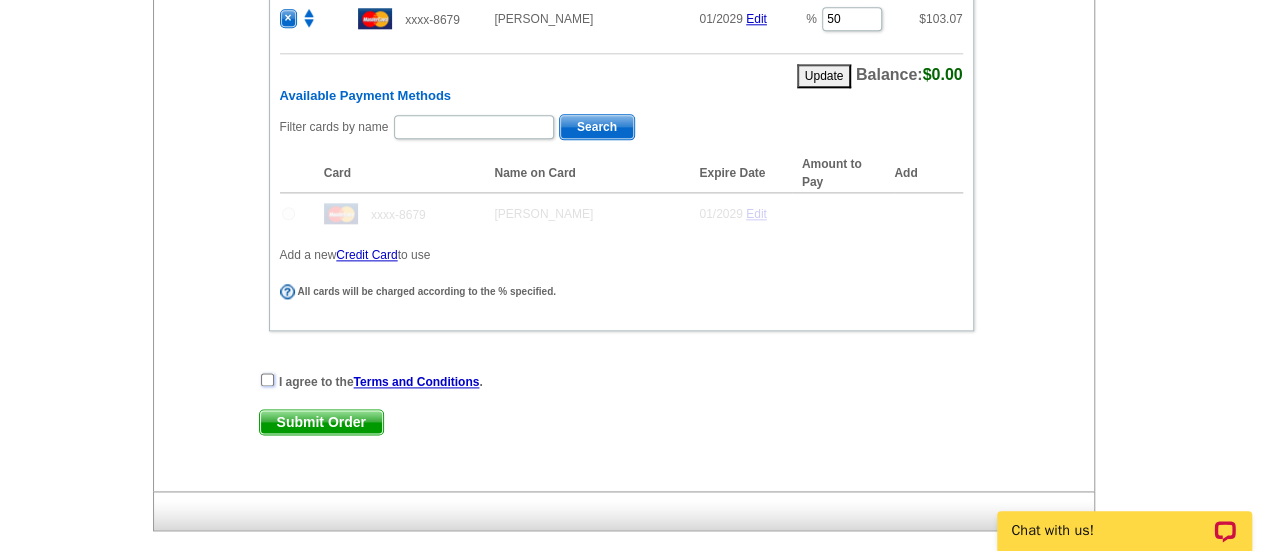 click at bounding box center [267, 379] 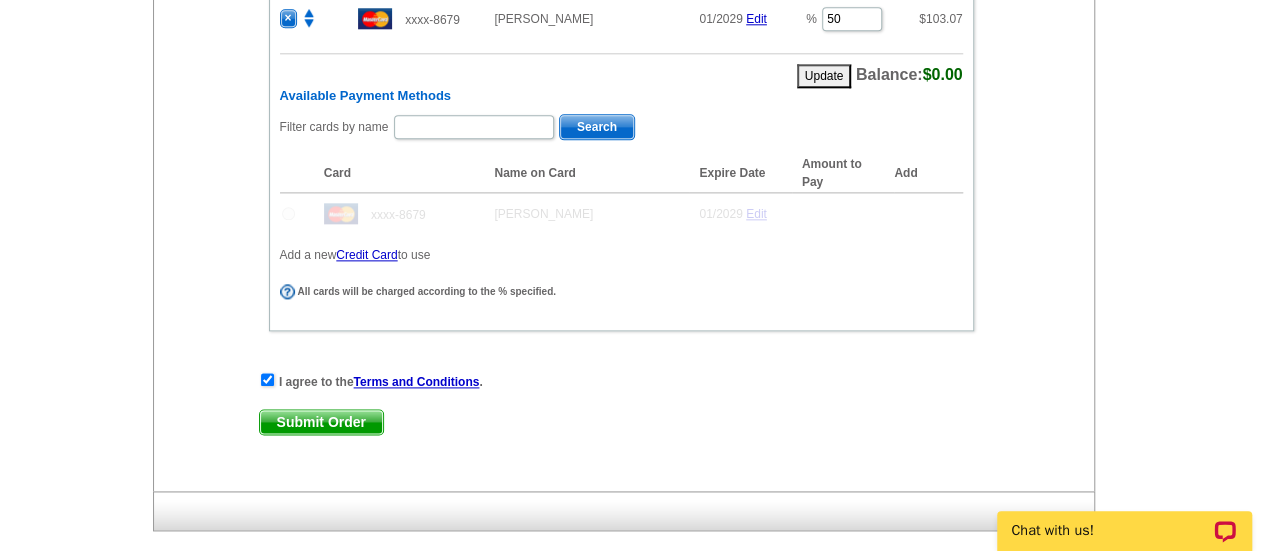 click on "Submit Order" at bounding box center (321, 422) 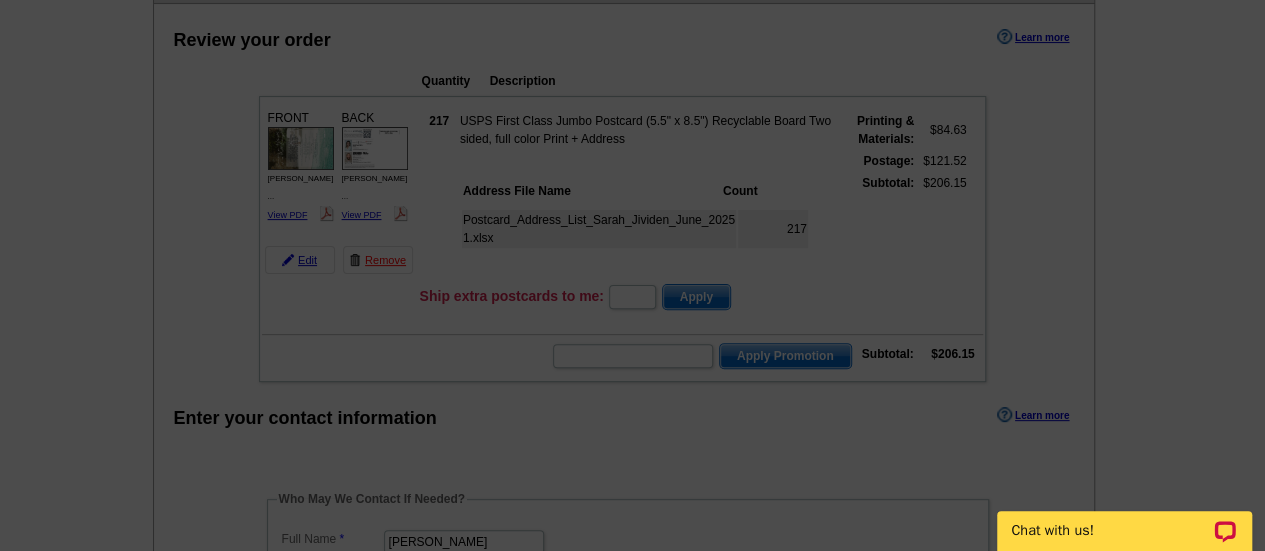 scroll, scrollTop: 178, scrollLeft: 0, axis: vertical 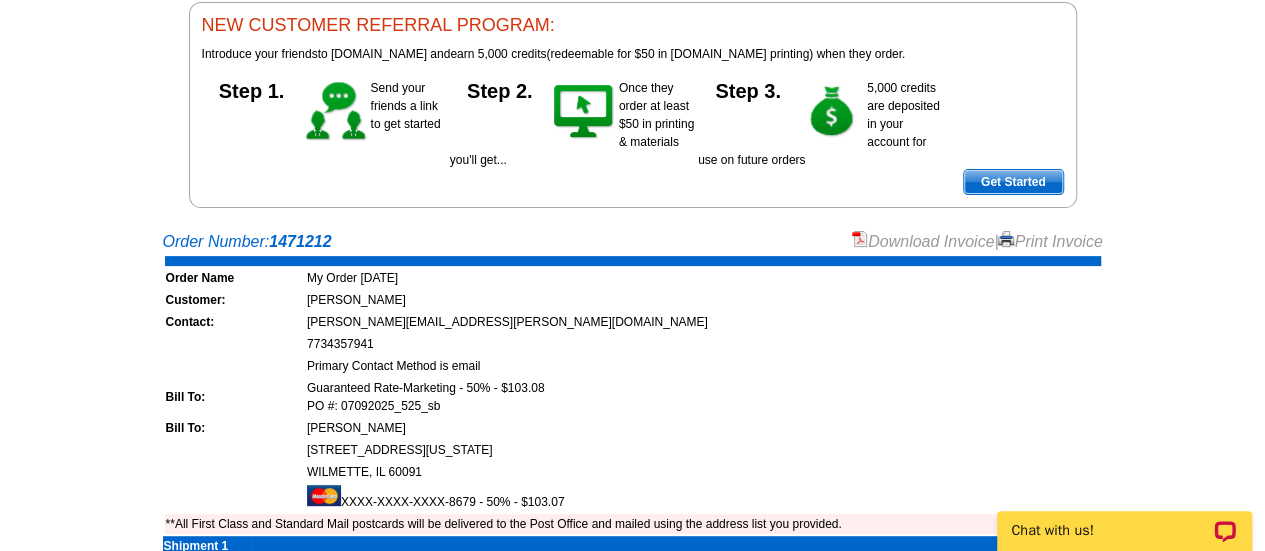 click on "Download Invoice" at bounding box center [923, 241] 